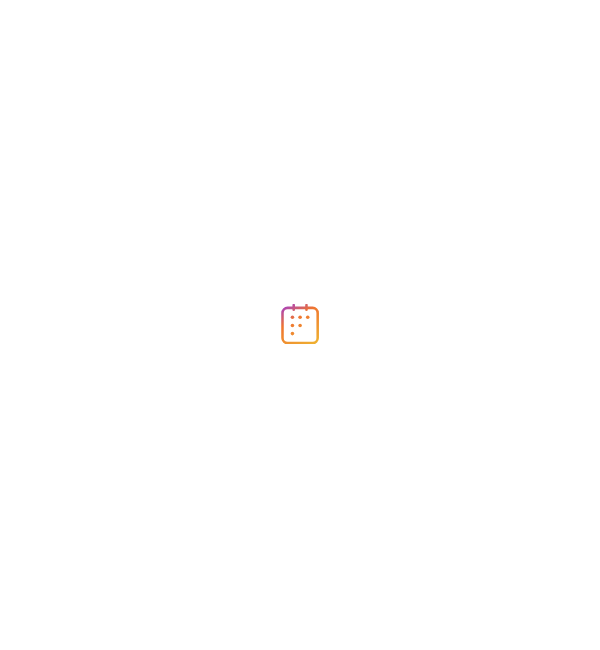 scroll, scrollTop: 0, scrollLeft: 0, axis: both 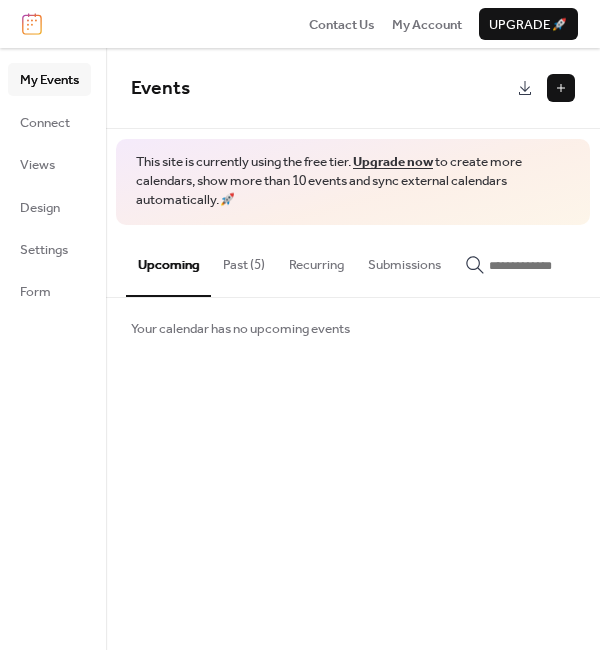 click on "Past (5)" at bounding box center [244, 260] 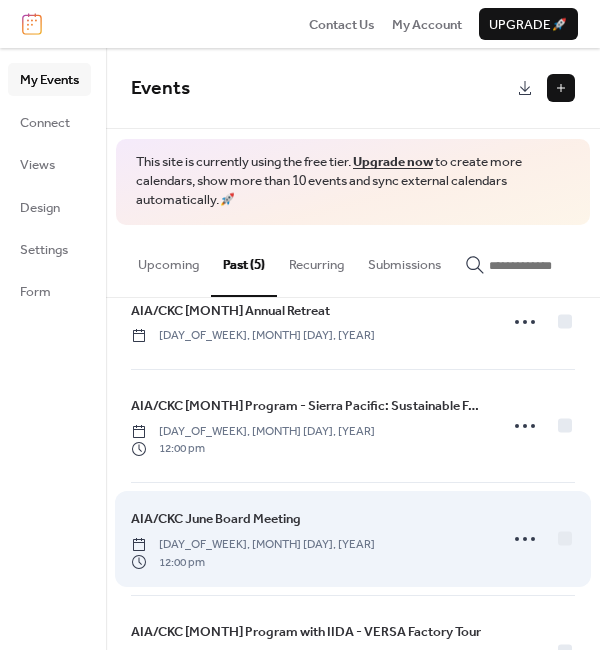 scroll, scrollTop: 39, scrollLeft: 0, axis: vertical 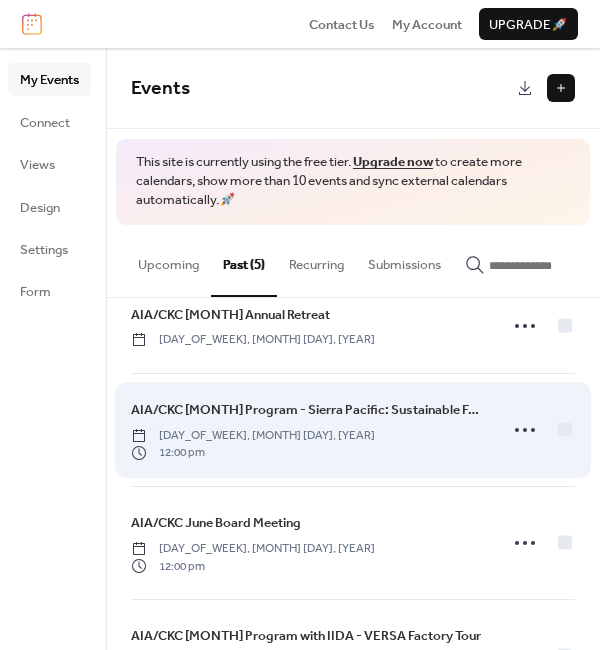click on "AIA/CKC [MONTH] Program - Sierra Pacific: Sustainable Forestry Initiative  [DAY_OF_WEEK], [MONTH] [DAY], [YEAR] 12:00 pm" at bounding box center (308, 430) 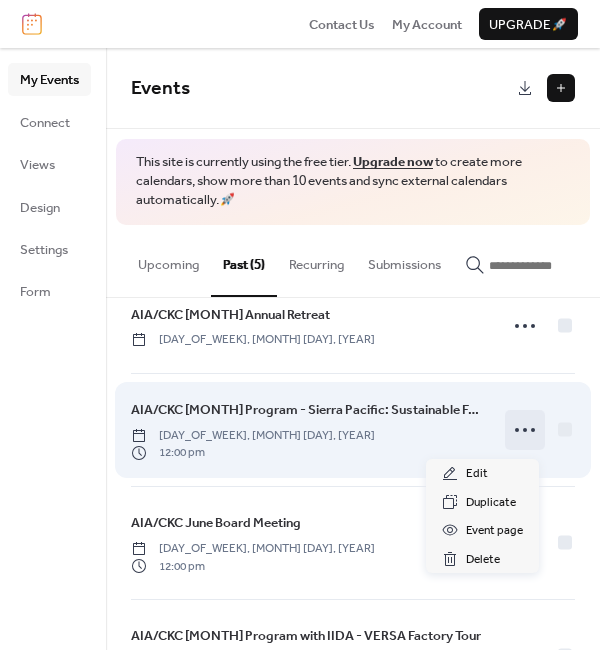 click 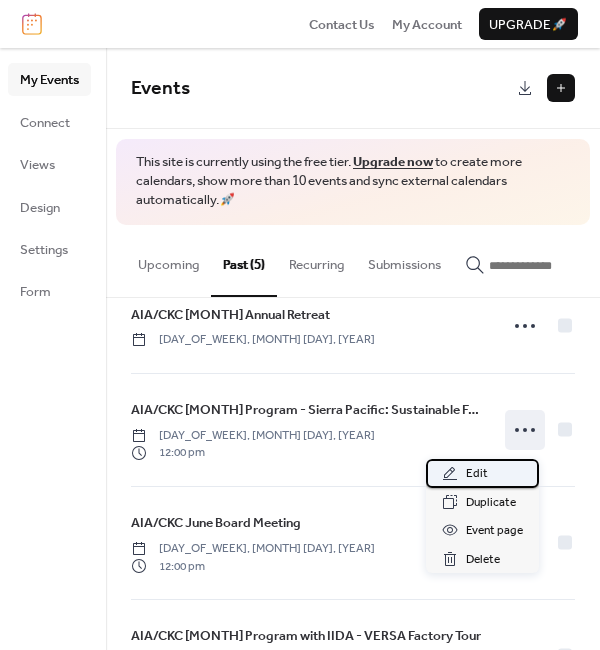 click on "Edit" at bounding box center [477, 474] 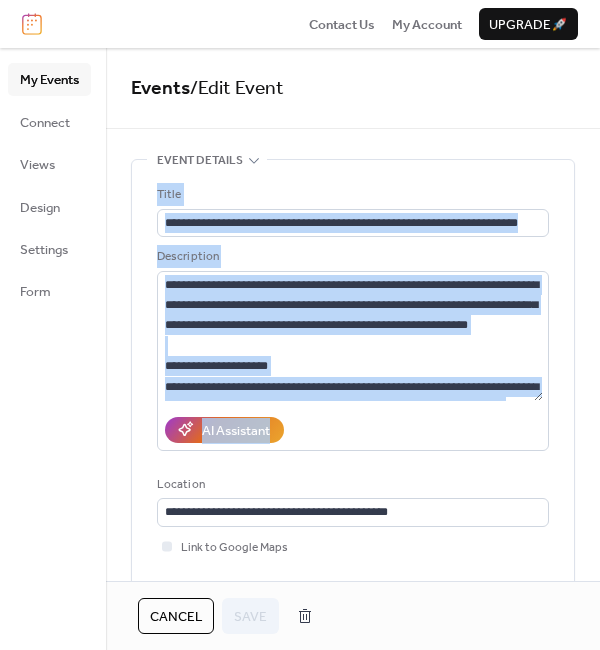 drag, startPoint x: 340, startPoint y: 425, endPoint x: 116, endPoint y: 175, distance: 335.67245 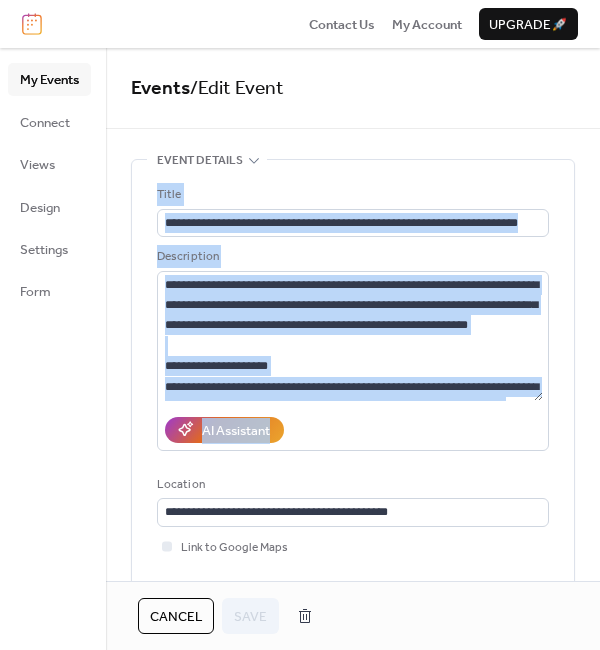 click on "Title" at bounding box center [351, 195] 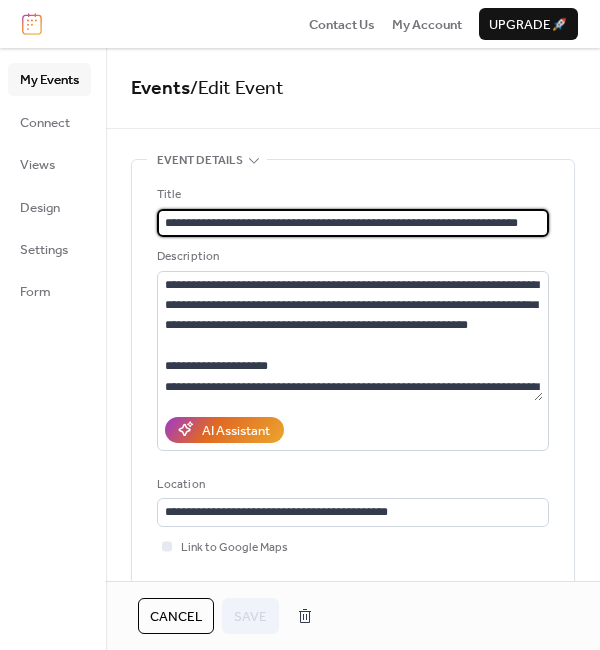 drag, startPoint x: 326, startPoint y: 460, endPoint x: 336, endPoint y: 441, distance: 21.470911 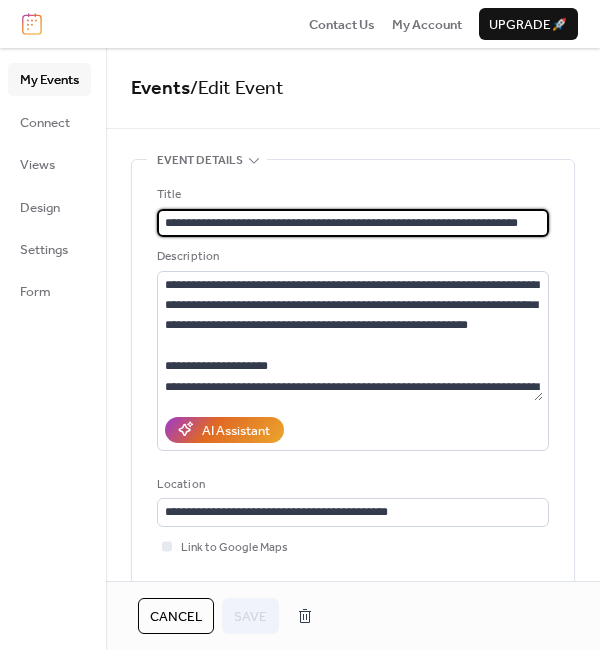 drag, startPoint x: 239, startPoint y: 223, endPoint x: 212, endPoint y: 224, distance: 27.018513 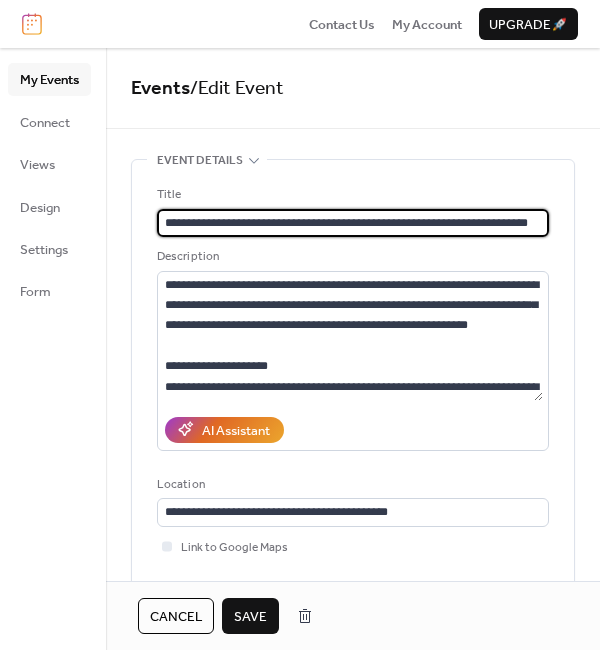 scroll, scrollTop: 0, scrollLeft: 0, axis: both 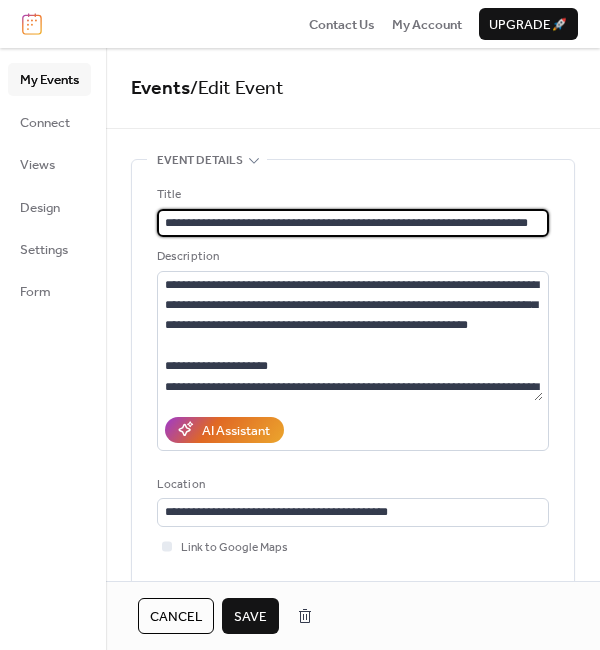 drag, startPoint x: 311, startPoint y: 223, endPoint x: 622, endPoint y: 239, distance: 311.41132 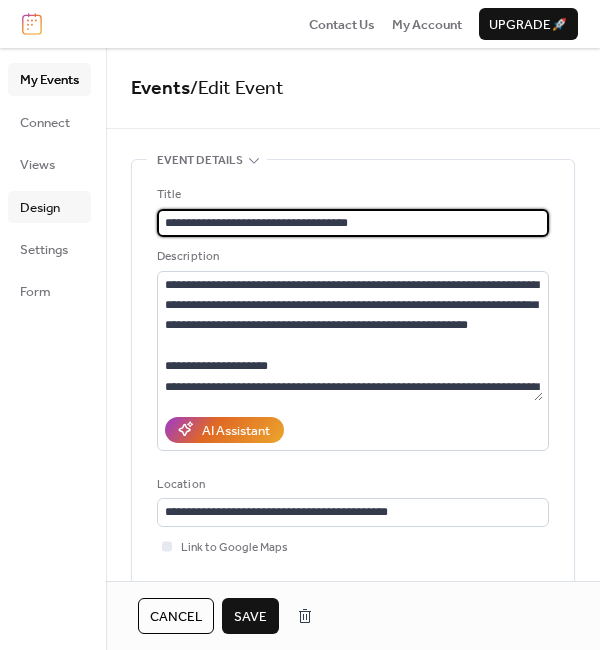 type on "**********" 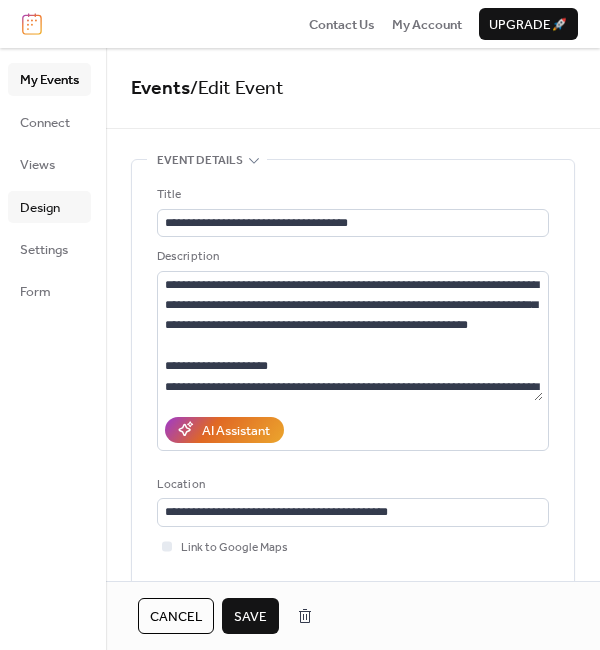 scroll, scrollTop: 0, scrollLeft: 0, axis: both 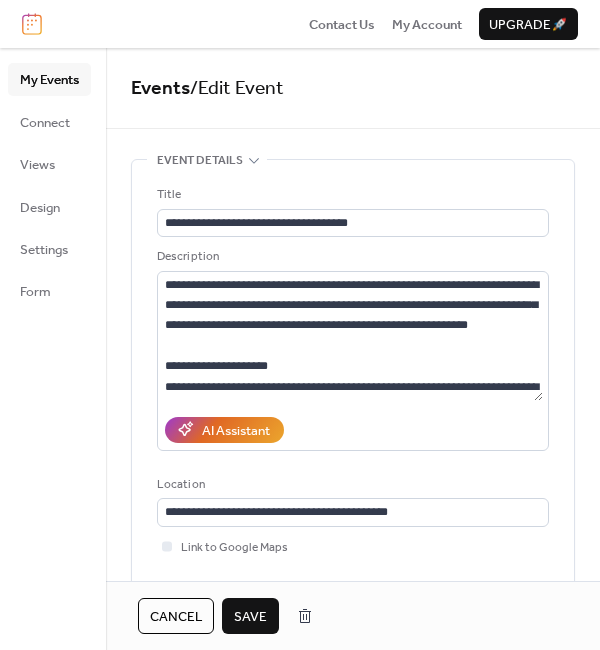 click on "AI Assistant" at bounding box center [353, 430] 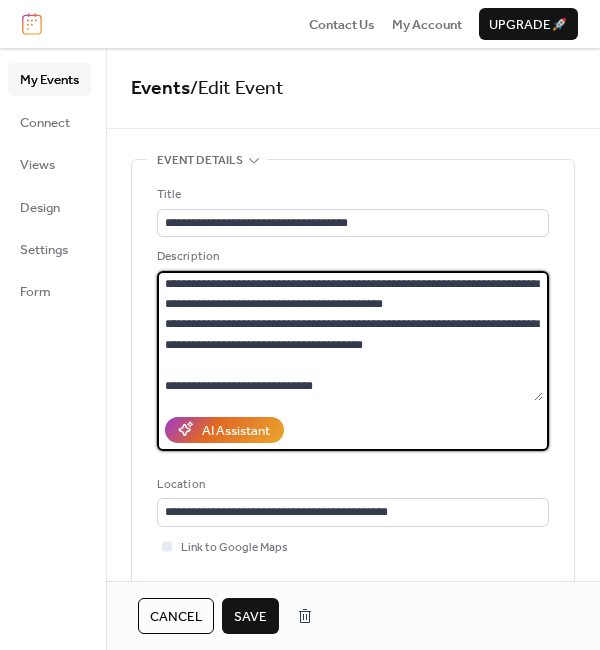 scroll, scrollTop: 265, scrollLeft: 0, axis: vertical 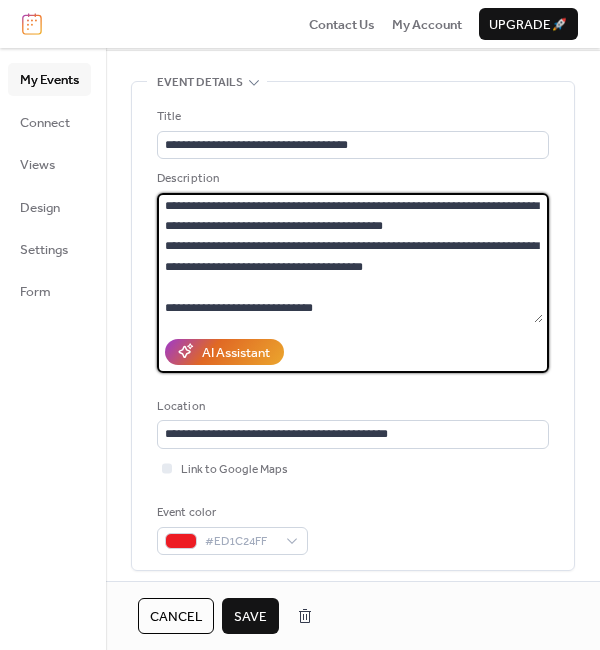 drag, startPoint x: 162, startPoint y: 274, endPoint x: 361, endPoint y: 315, distance: 203.17972 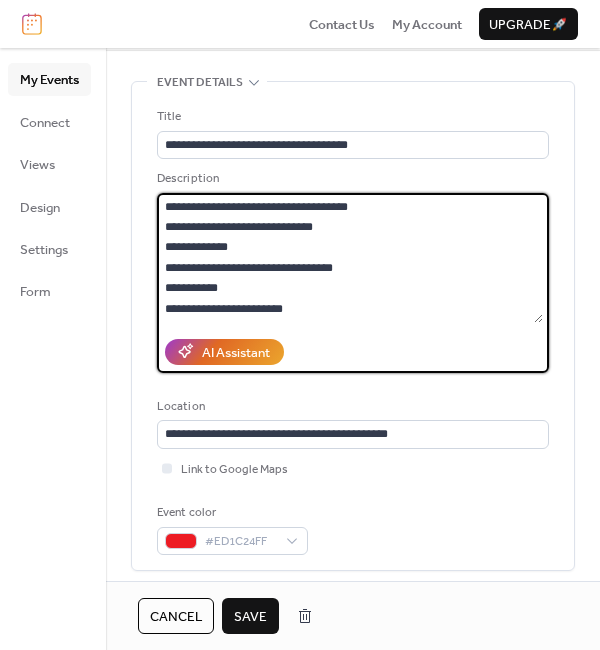 scroll, scrollTop: 0, scrollLeft: 0, axis: both 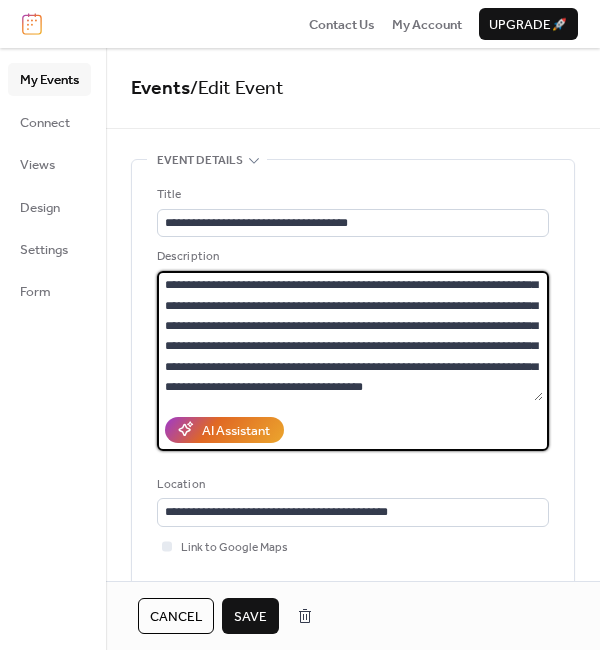 type on "**********" 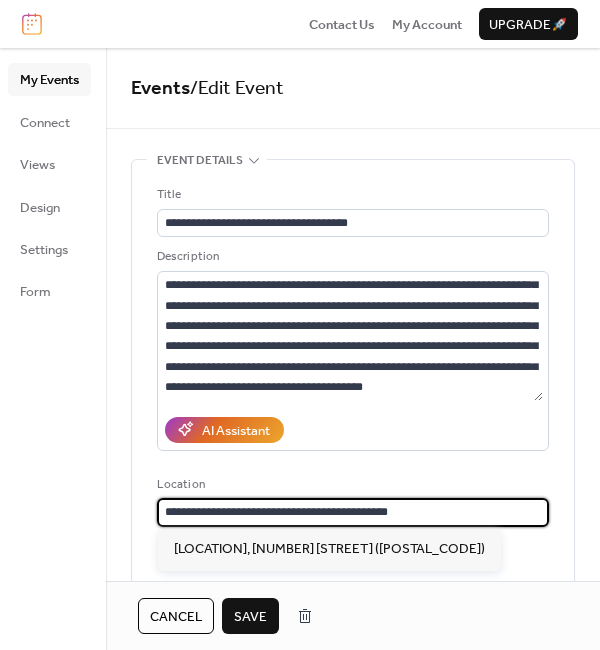 drag, startPoint x: 444, startPoint y: 509, endPoint x: 94, endPoint y: 459, distance: 353.5534 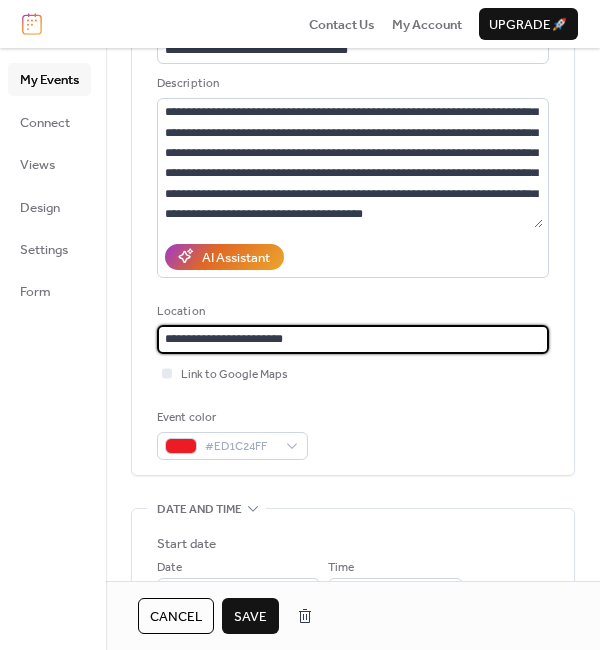 scroll, scrollTop: 300, scrollLeft: 0, axis: vertical 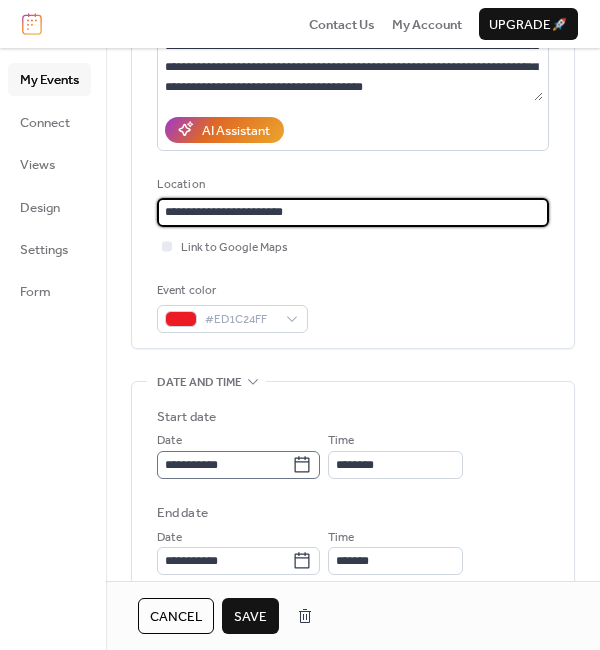 type on "**********" 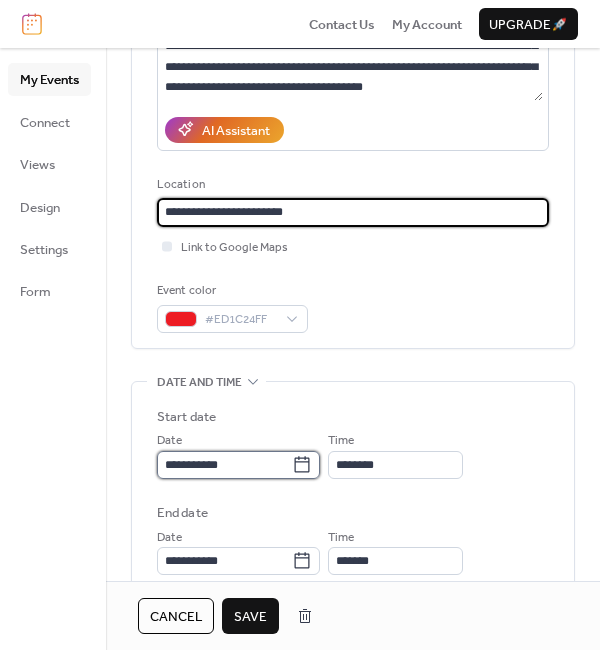 click on "**********" at bounding box center [224, 465] 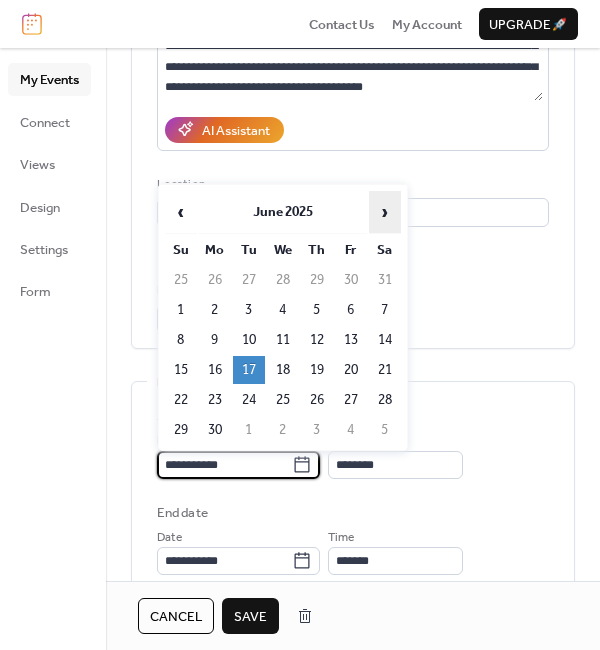 click on "›" at bounding box center [385, 212] 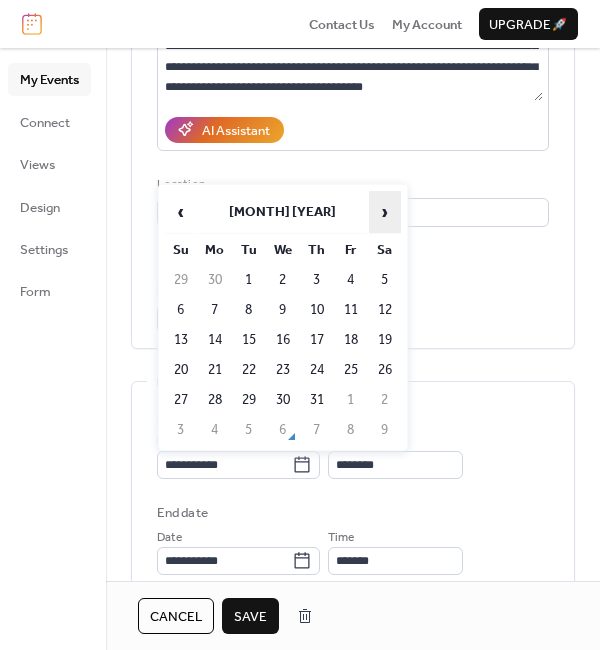 click on "›" at bounding box center [385, 212] 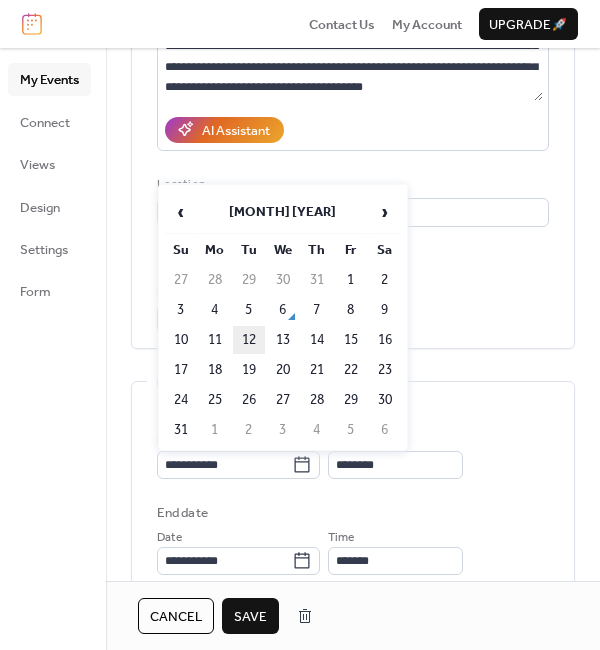 click on "12" at bounding box center (249, 340) 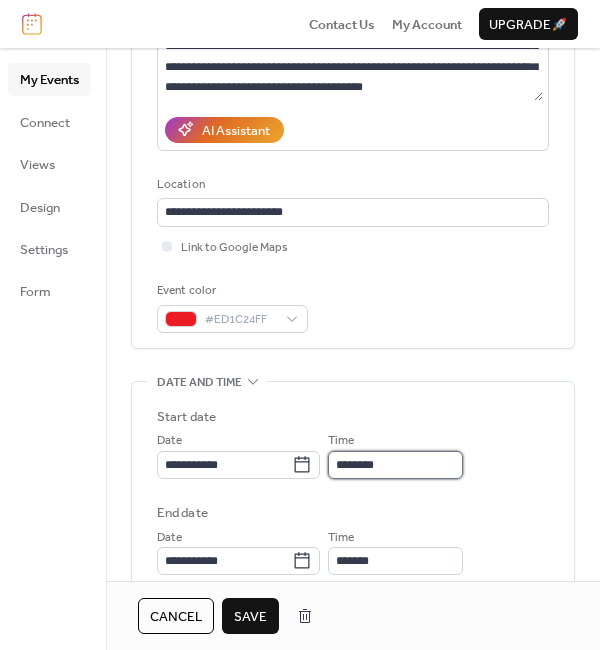 click on "********" at bounding box center (395, 465) 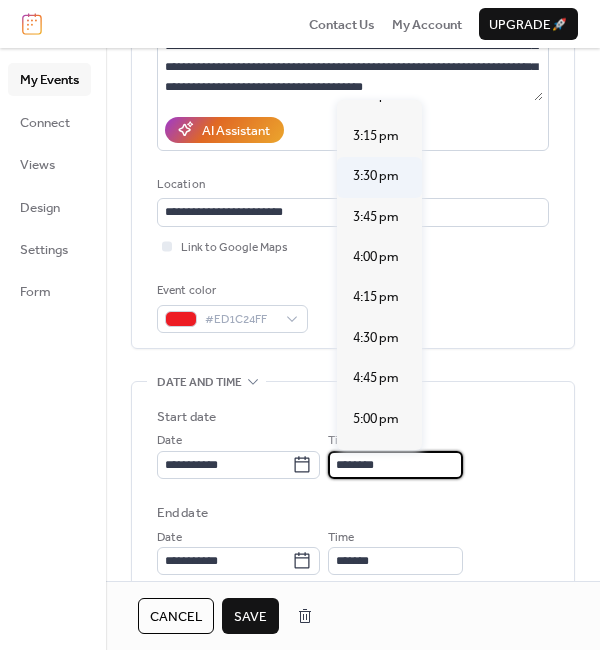 scroll, scrollTop: 2500, scrollLeft: 0, axis: vertical 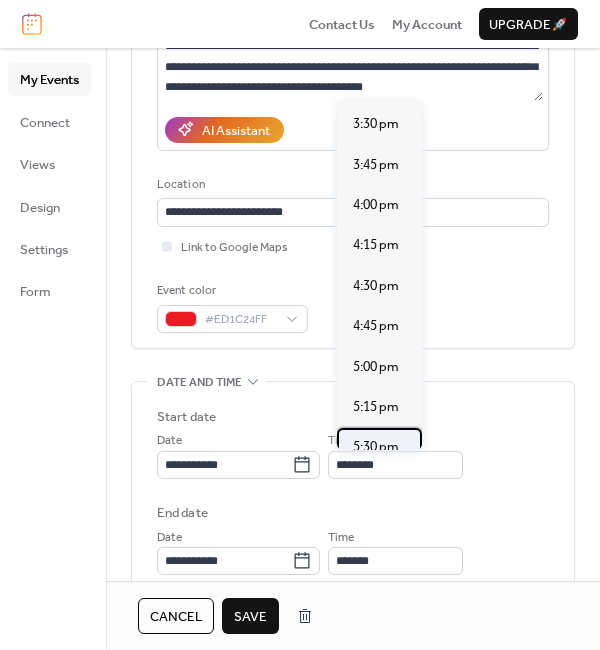 click on "5:30 pm" at bounding box center (376, 447) 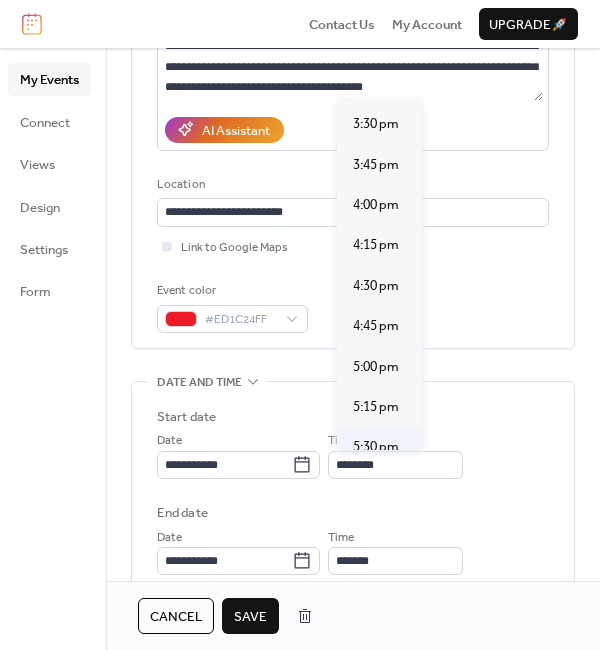 type on "*******" 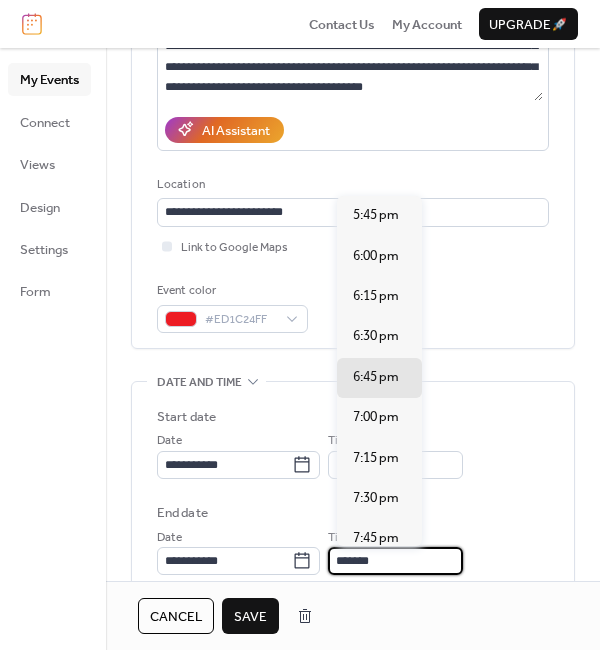 click on "*******" at bounding box center [395, 561] 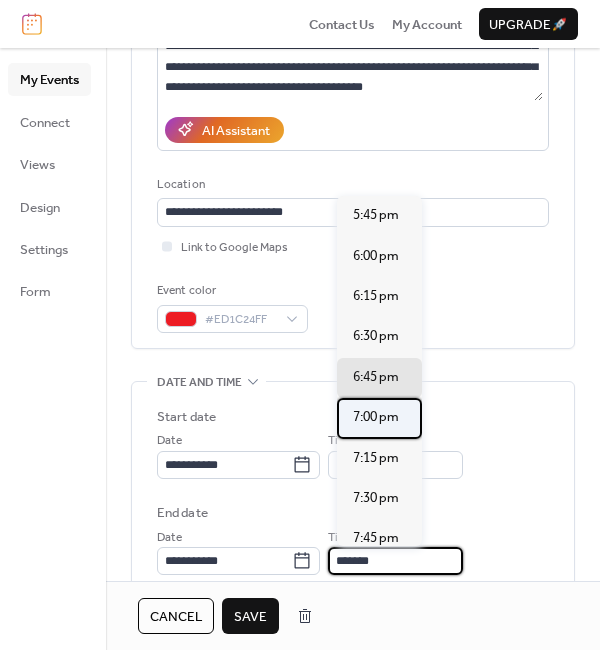 click on "7:00 pm" at bounding box center [376, 417] 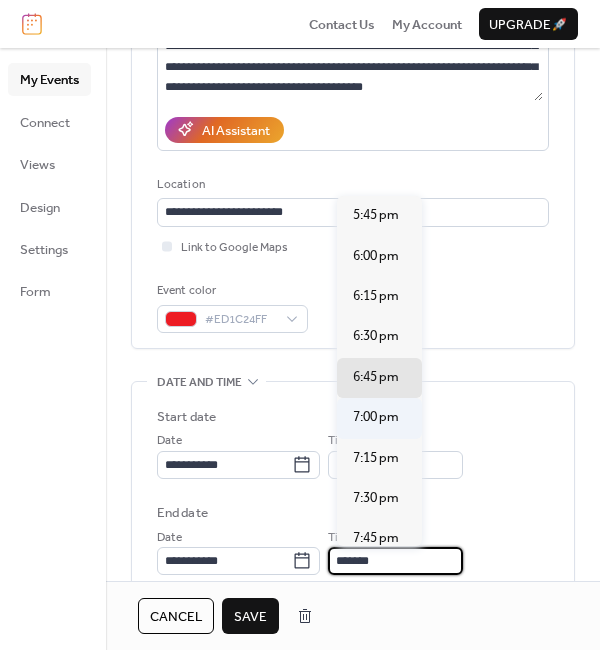 type on "*******" 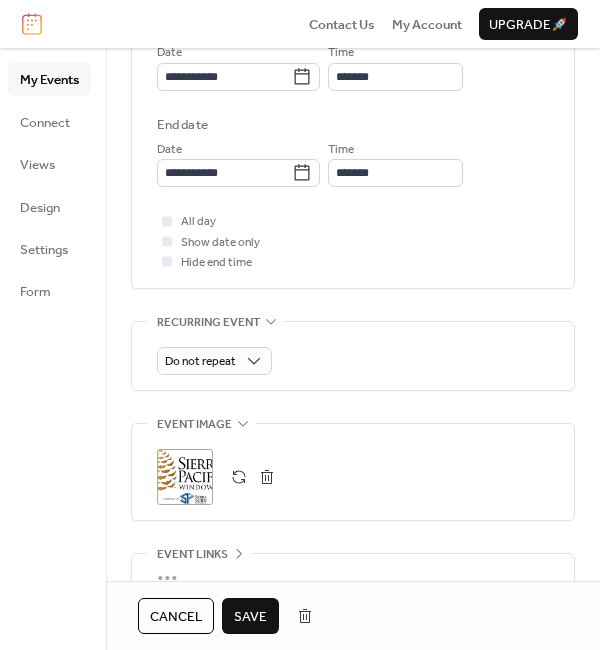 scroll, scrollTop: 800, scrollLeft: 0, axis: vertical 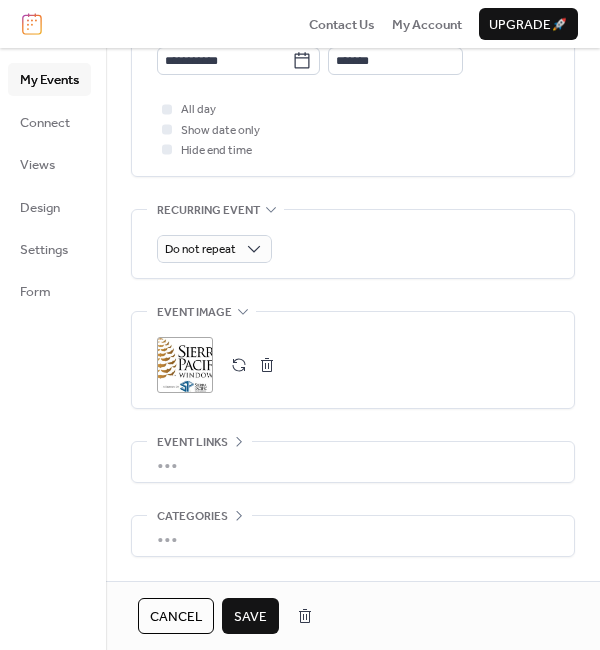 click at bounding box center (267, 365) 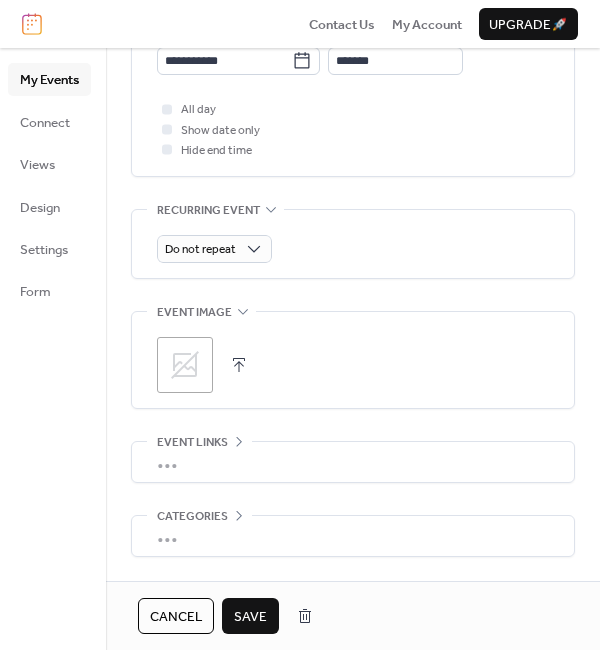 click 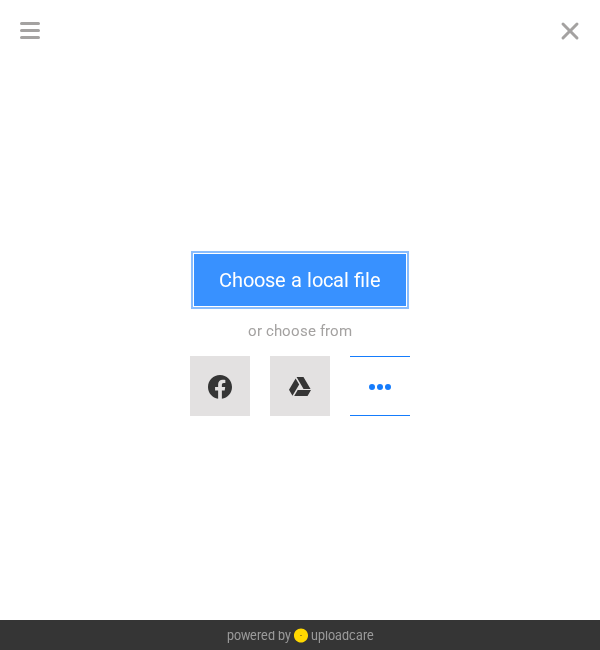 click on "Choose a local file" at bounding box center [300, 280] 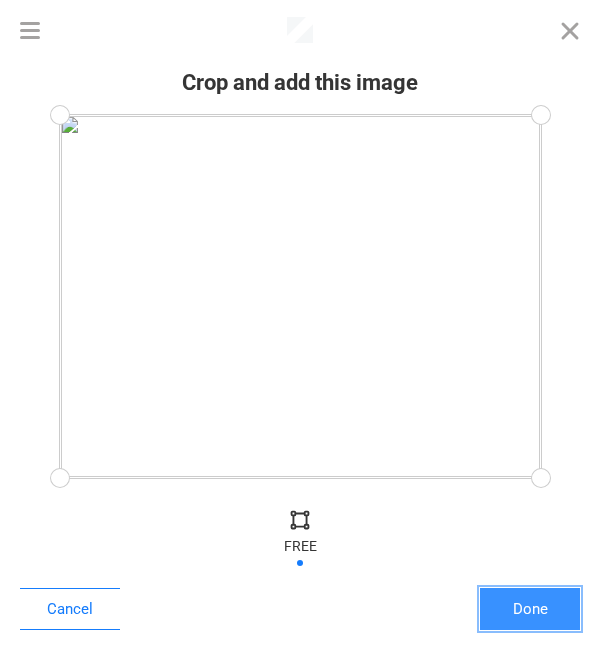 click on "Done" at bounding box center [530, 609] 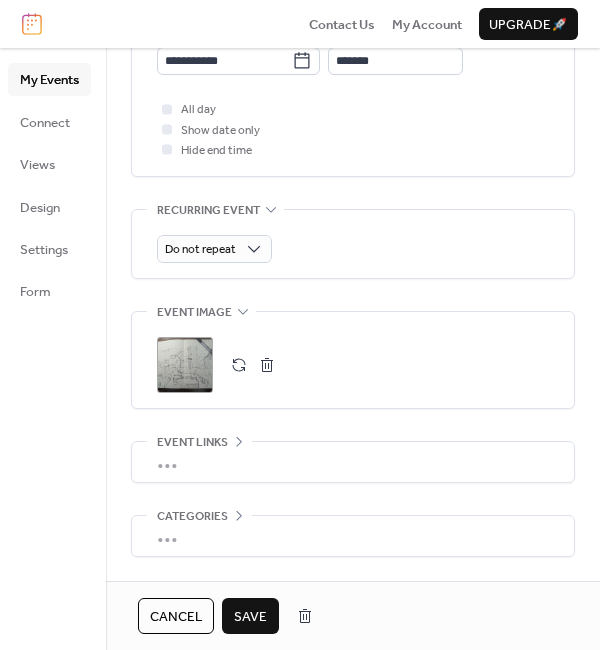 click on "•••" at bounding box center (353, 462) 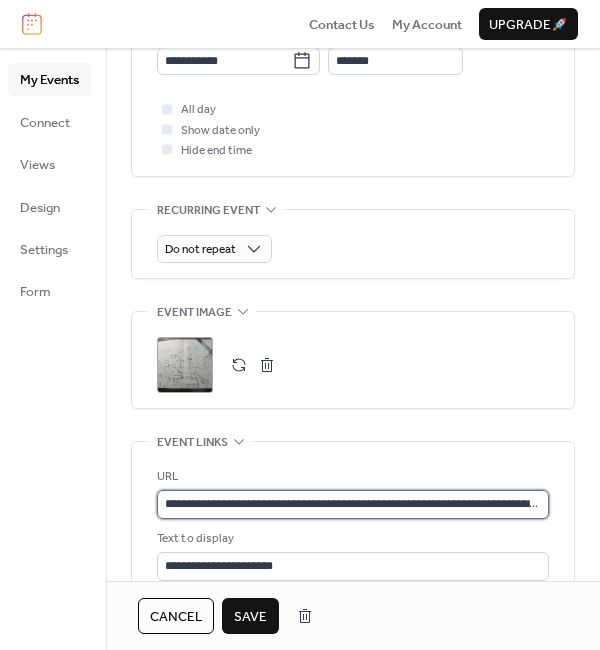 click on "**********" at bounding box center [353, 504] 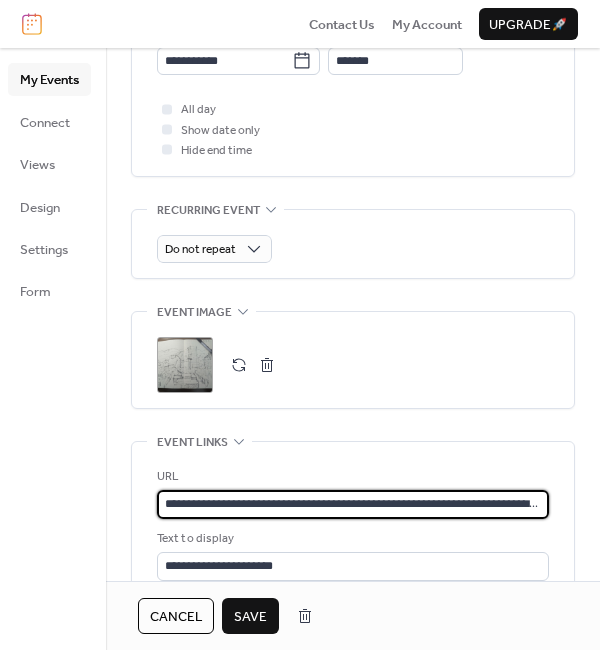 scroll, scrollTop: 0, scrollLeft: 356, axis: horizontal 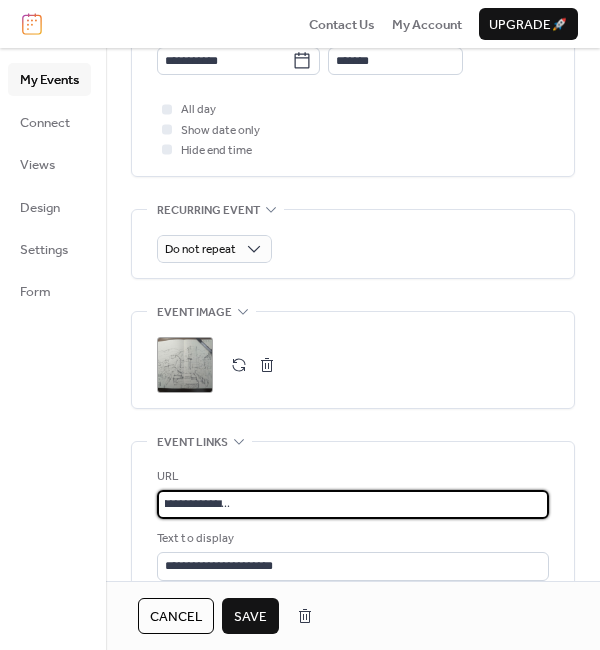 drag, startPoint x: 163, startPoint y: 499, endPoint x: 1066, endPoint y: 537, distance: 903.7992 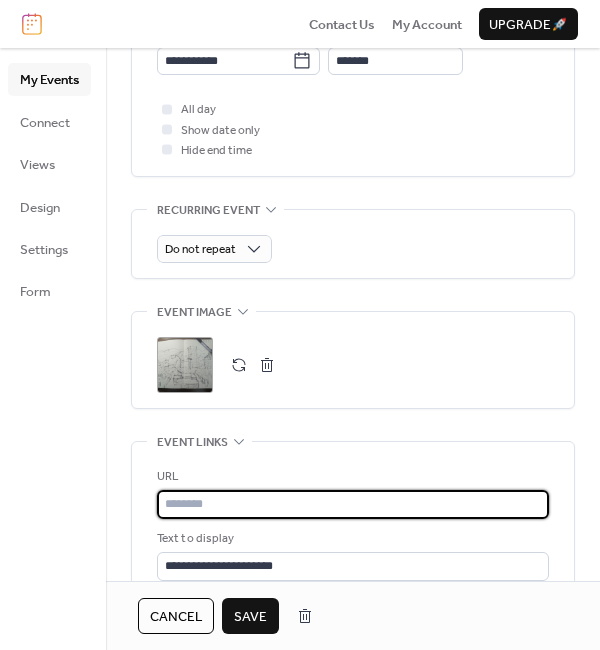 scroll, scrollTop: 0, scrollLeft: 0, axis: both 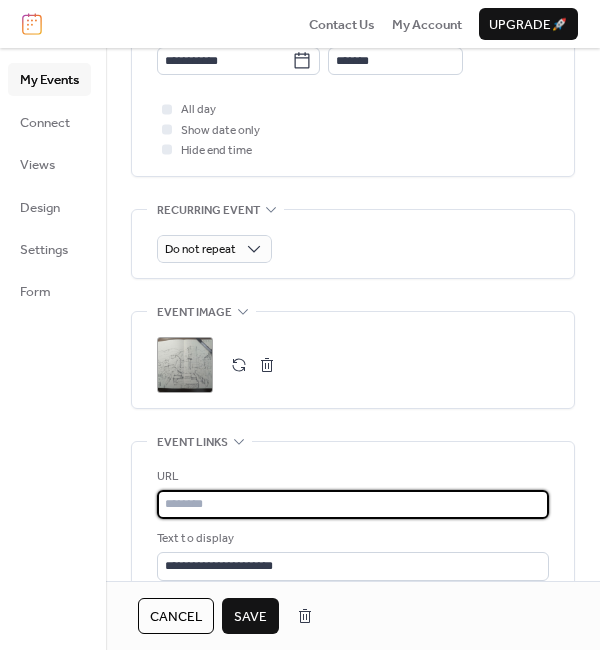 paste on "**********" 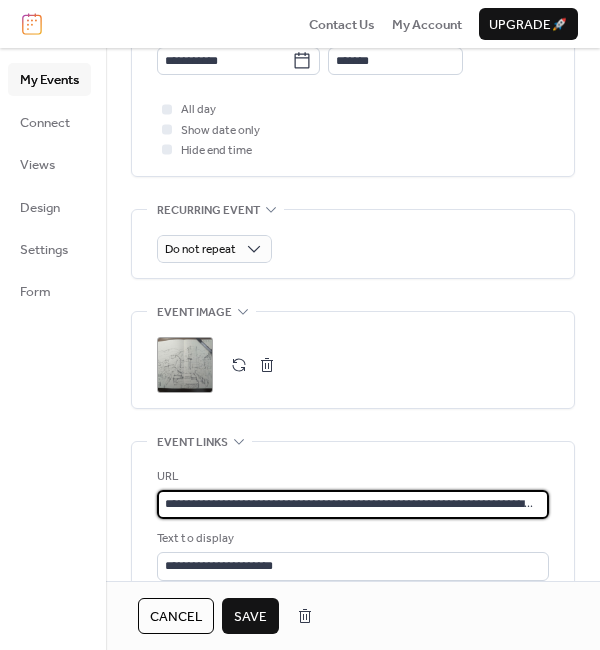 scroll, scrollTop: 0, scrollLeft: 2356, axis: horizontal 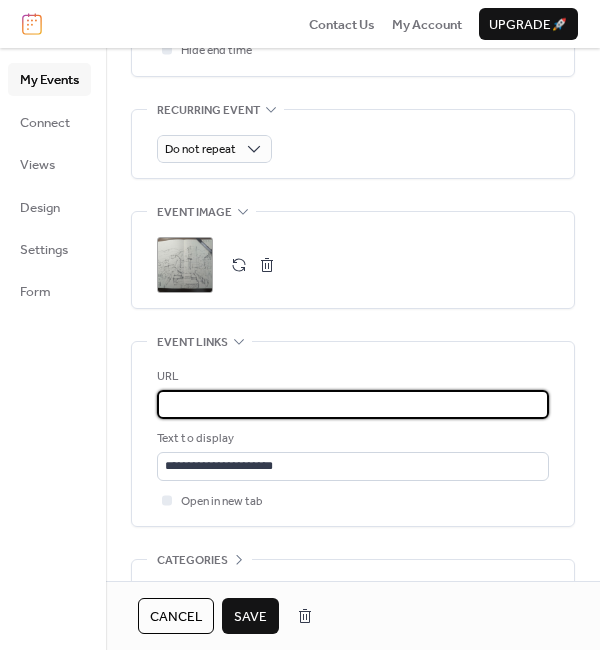 type on "**********" 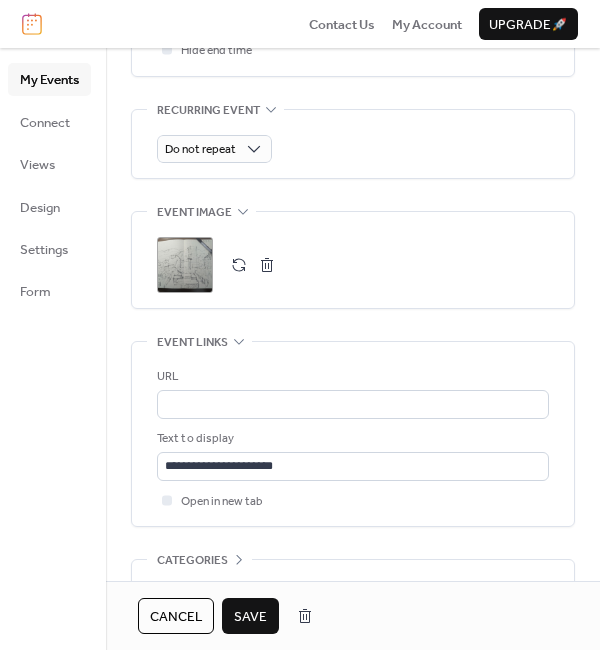 click on "Save" at bounding box center (250, 617) 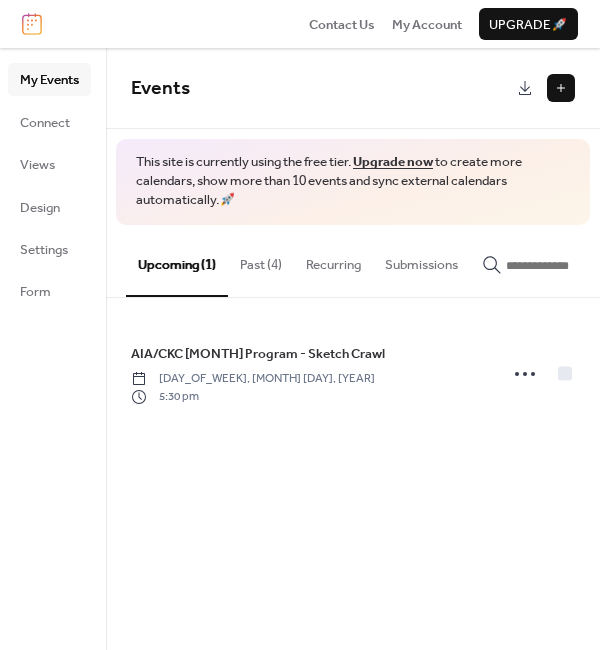 click on "Past (4)" at bounding box center [261, 260] 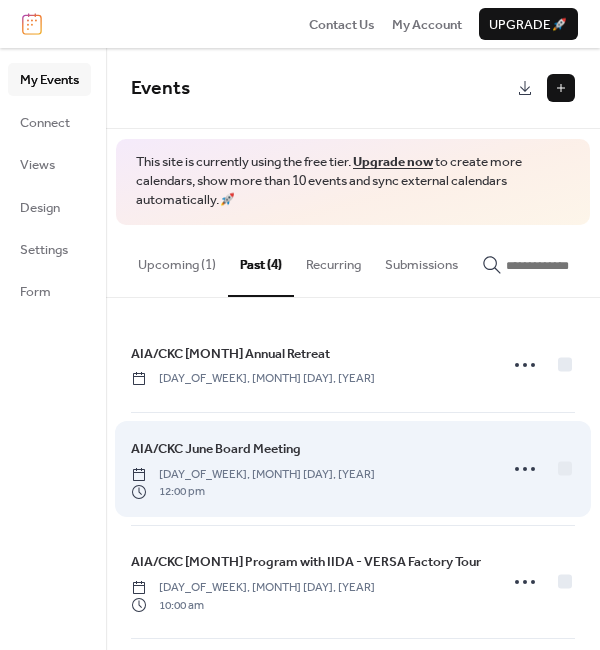 click on "AIA/CKC [MONTH] Board Meeting [DAY_OF_WEEK], [MONTH] [DAY], [YEAR] 12:00 pm" at bounding box center [308, 469] 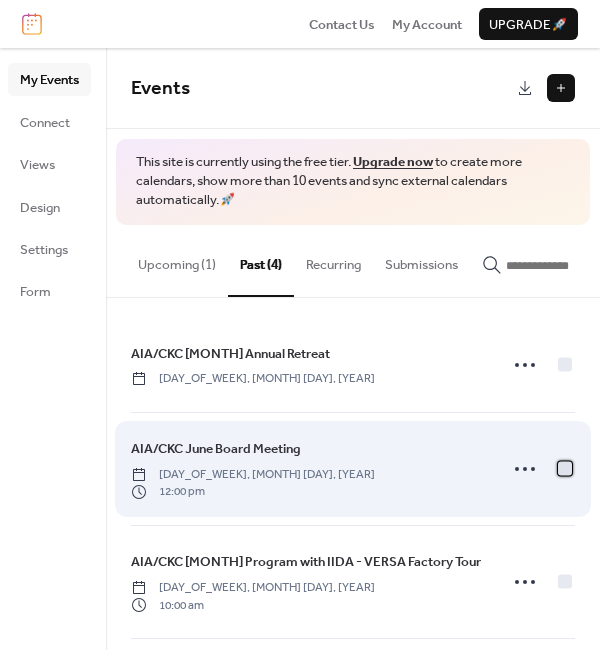 click at bounding box center (565, 469) 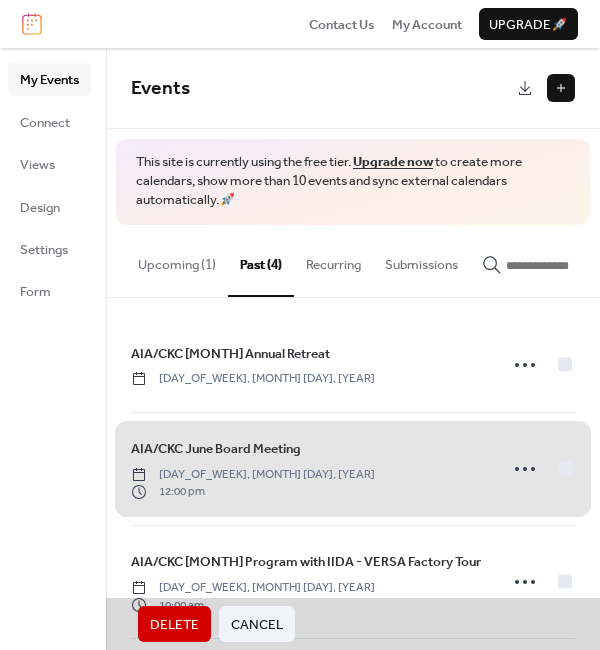 click on "AIA/CKC [MONTH] Board Meeting [DAY_OF_WEEK], [MONTH] [DAY], [YEAR] 12:00 pm" at bounding box center (353, 468) 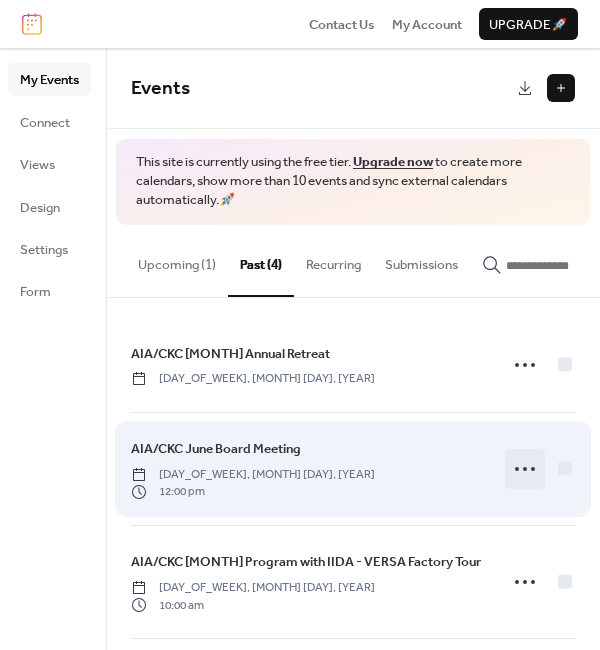 click 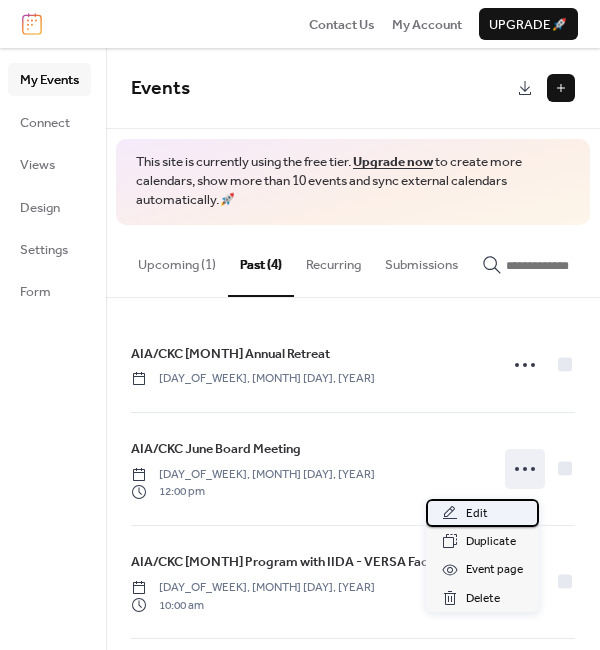 click on "Edit" at bounding box center (482, 513) 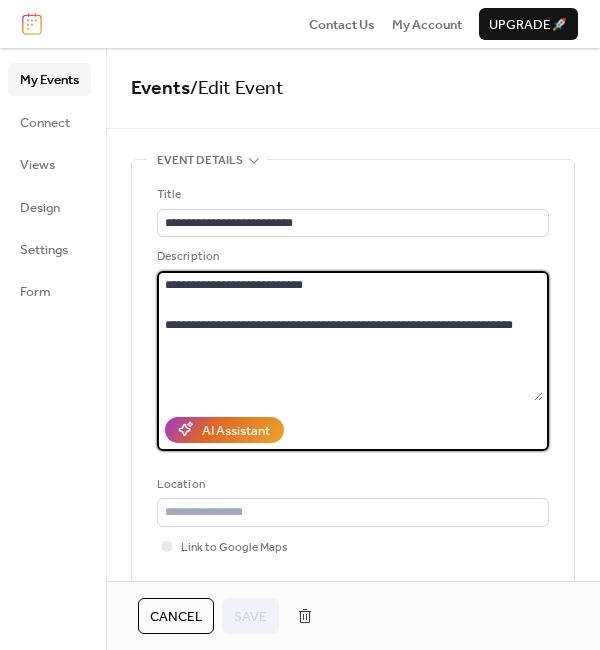 drag, startPoint x: 184, startPoint y: 283, endPoint x: 116, endPoint y: 281, distance: 68.0294 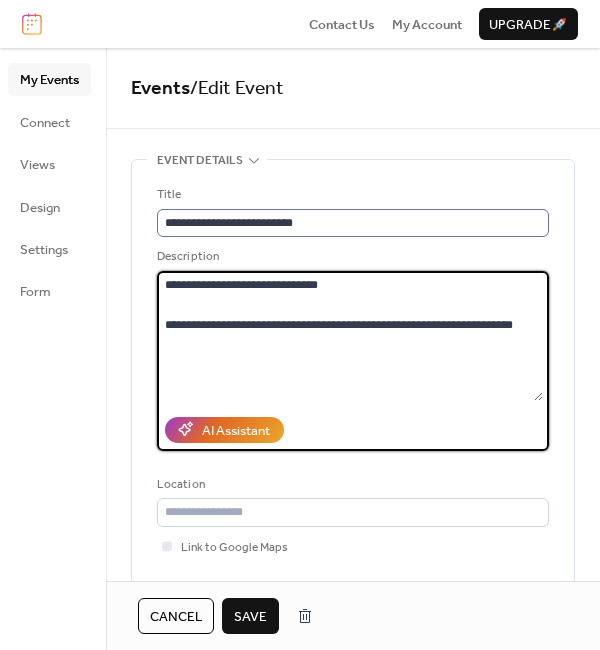 type on "**********" 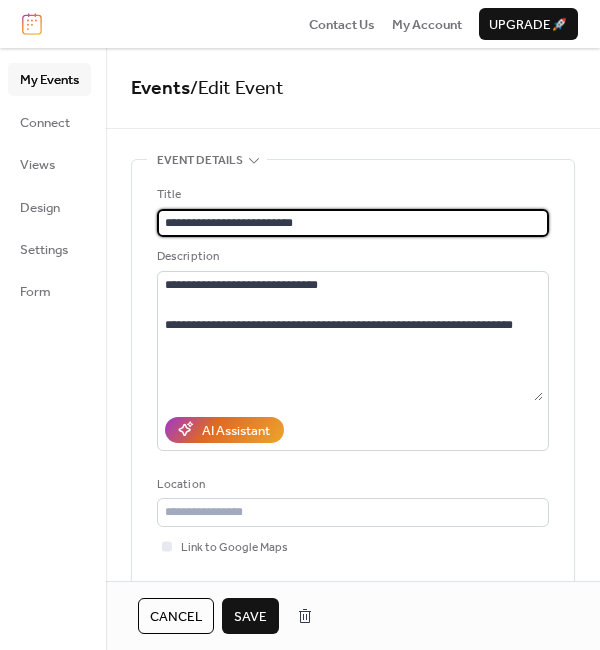 drag, startPoint x: 239, startPoint y: 221, endPoint x: 212, endPoint y: 221, distance: 27 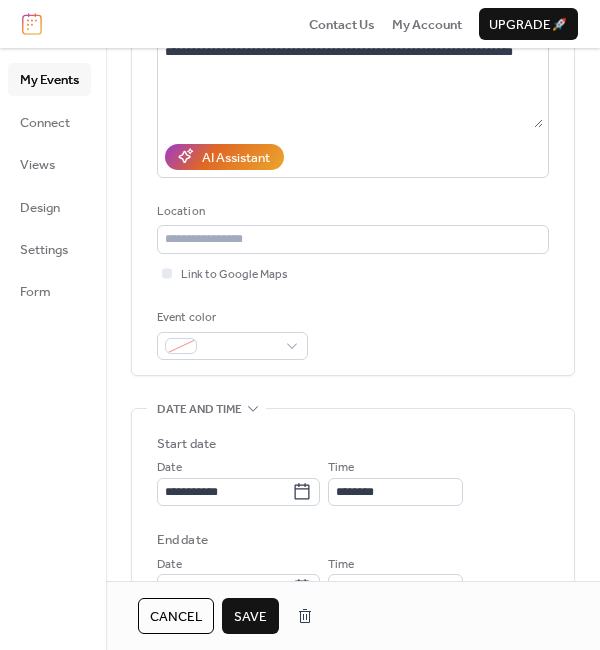 scroll, scrollTop: 300, scrollLeft: 0, axis: vertical 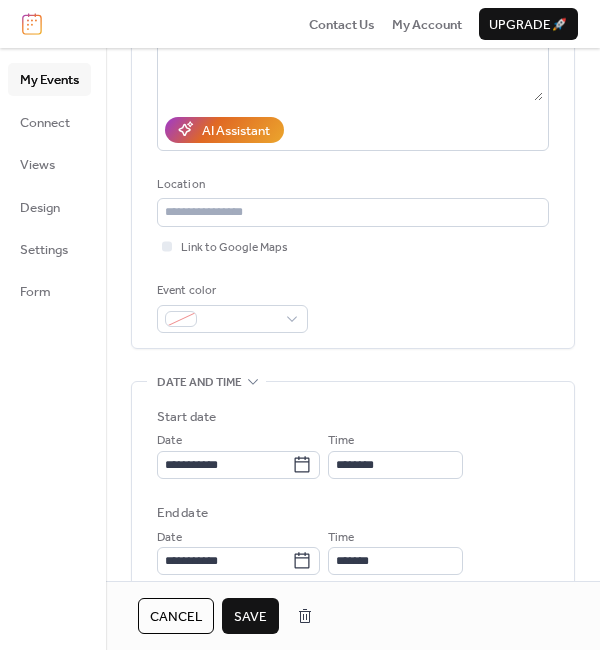 type on "**********" 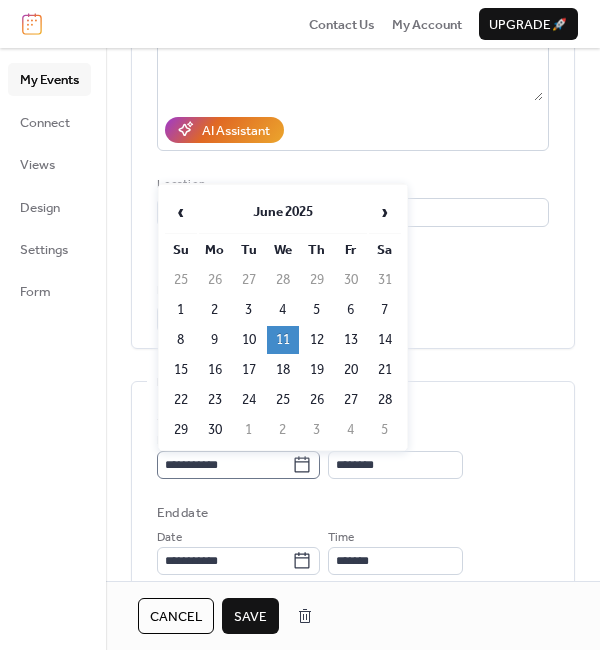 click 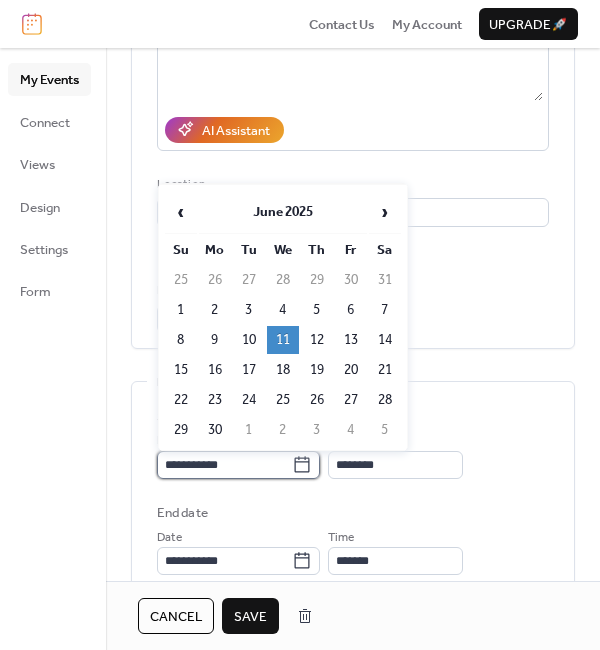 click on "**********" at bounding box center [224, 465] 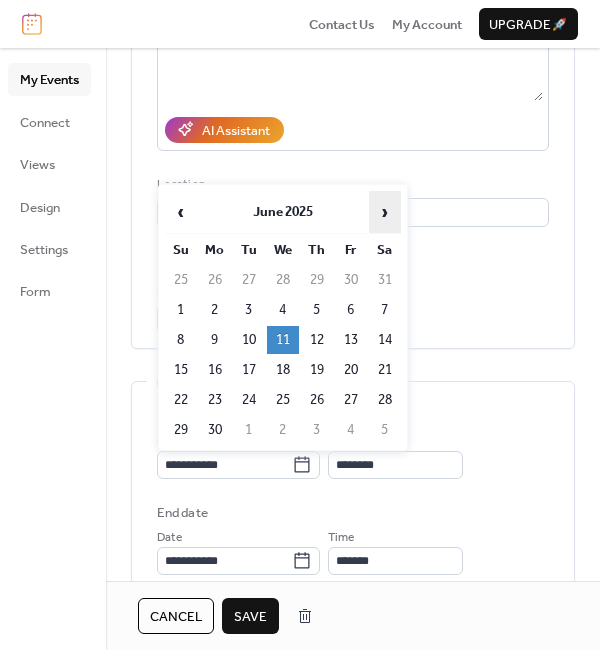click on "›" at bounding box center [385, 212] 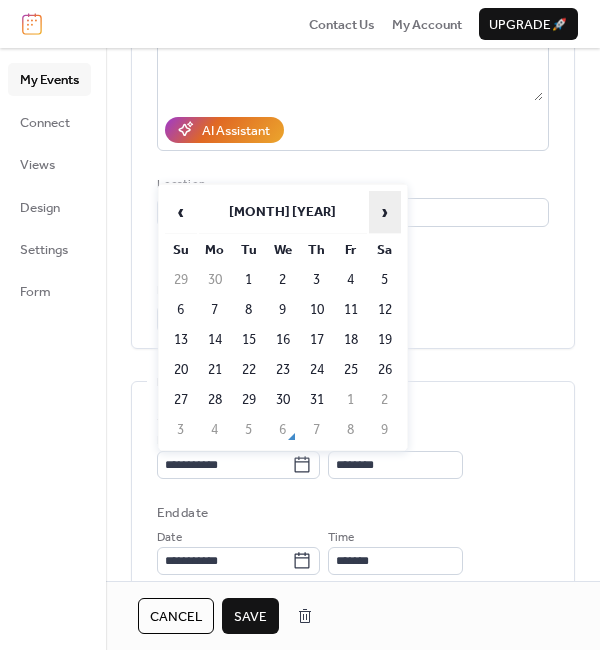 click on "›" at bounding box center (385, 212) 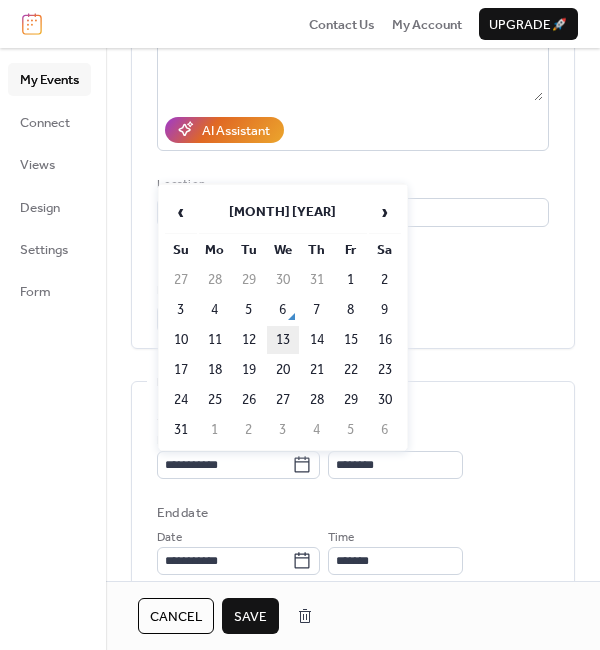 click on "13" at bounding box center (283, 340) 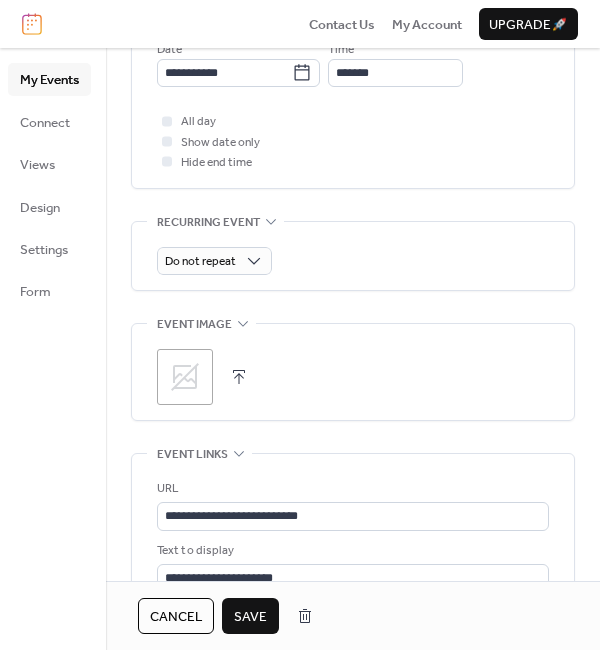 scroll, scrollTop: 800, scrollLeft: 0, axis: vertical 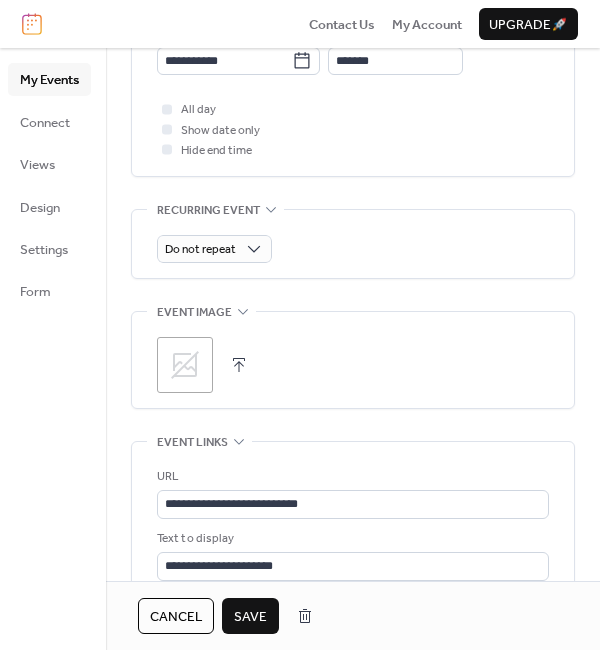 click on "Save" at bounding box center [250, 617] 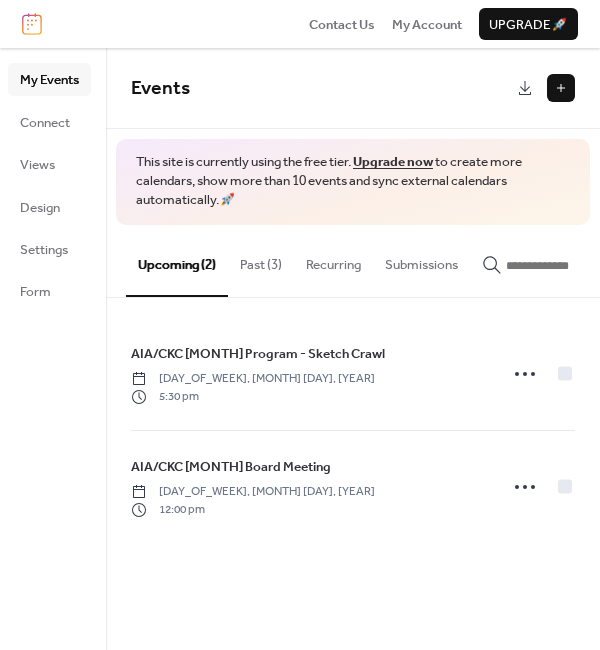 click on "Past (3)" at bounding box center [261, 260] 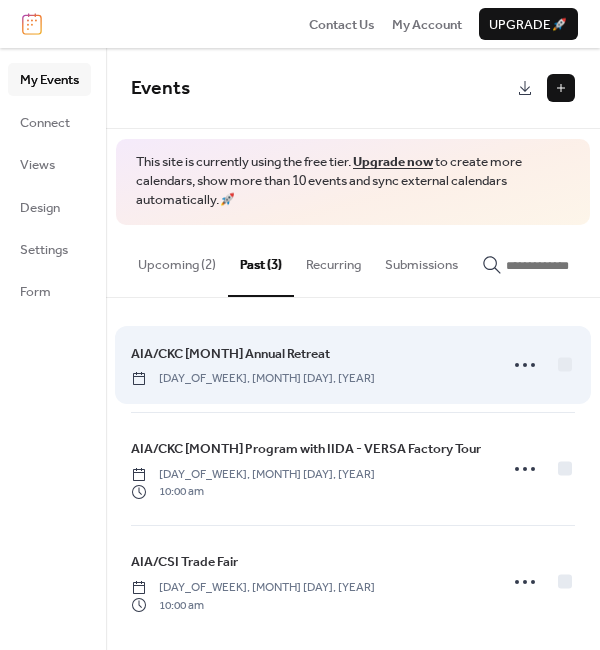 click on "AIA/CKC Annual Retreat [DAY_OF_WEEK], [MONTH] [DAY], [YEAR]" at bounding box center (308, 365) 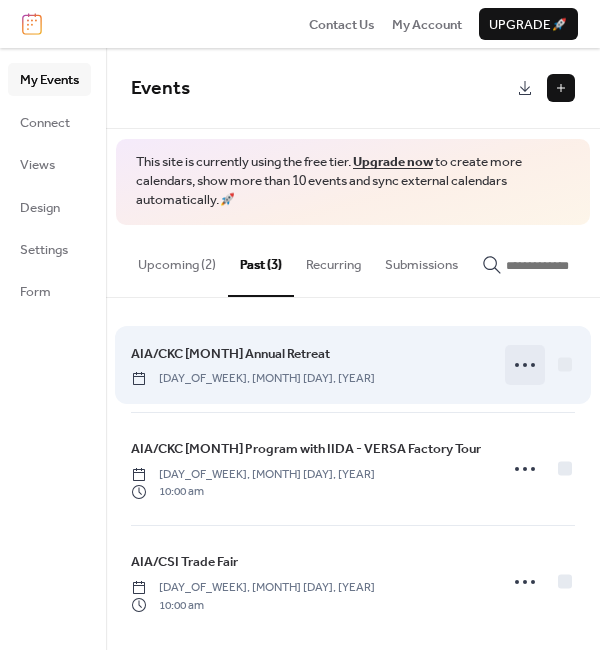 click at bounding box center [525, 365] 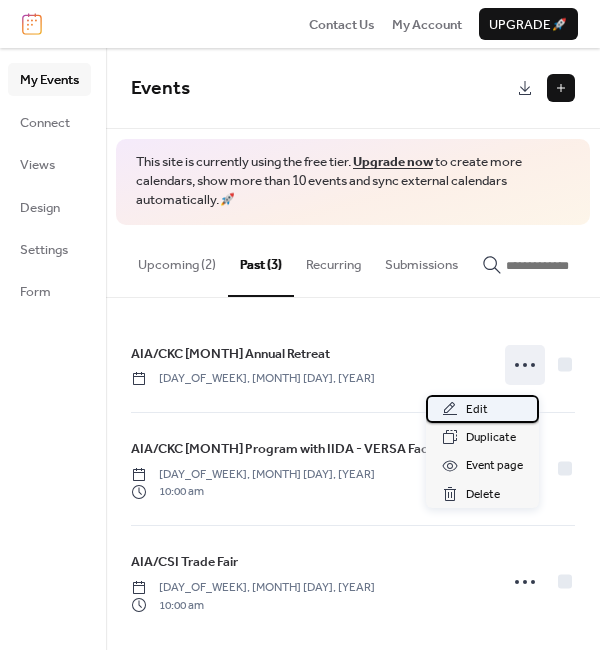 click on "Edit" at bounding box center (477, 410) 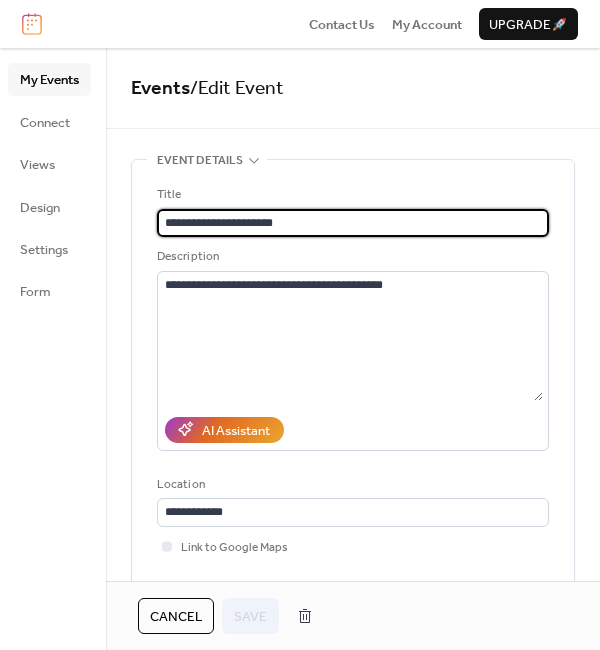 drag, startPoint x: 440, startPoint y: 219, endPoint x: -132, endPoint y: 185, distance: 573.0096 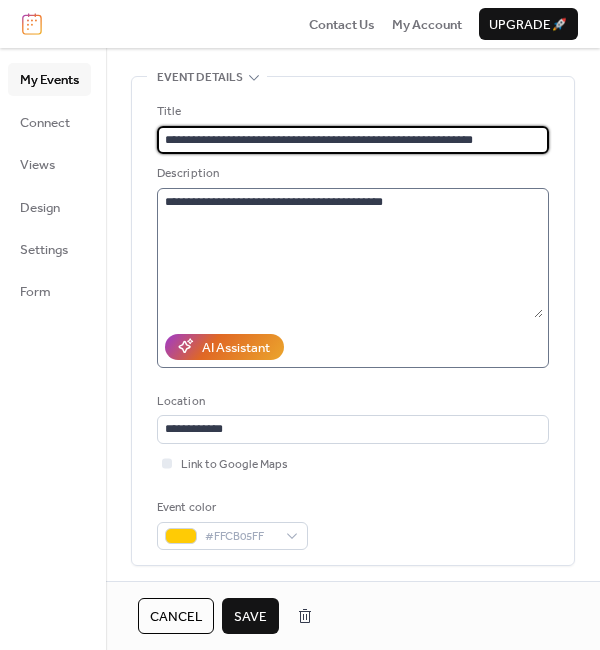 scroll, scrollTop: 100, scrollLeft: 0, axis: vertical 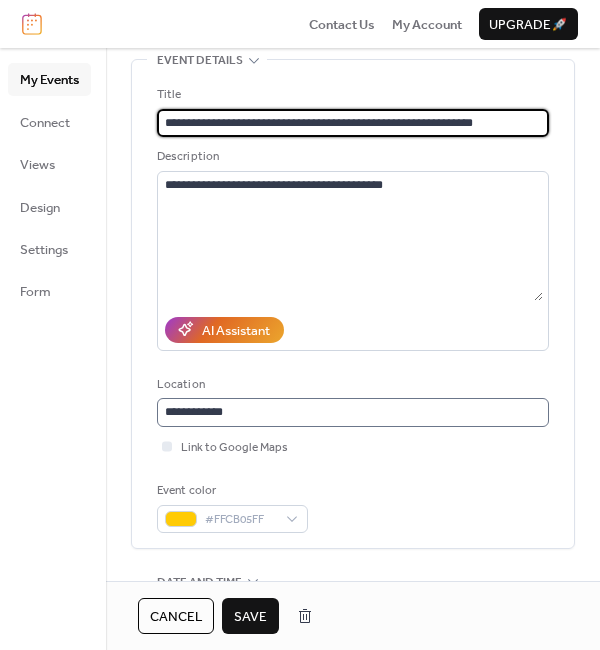 type on "**********" 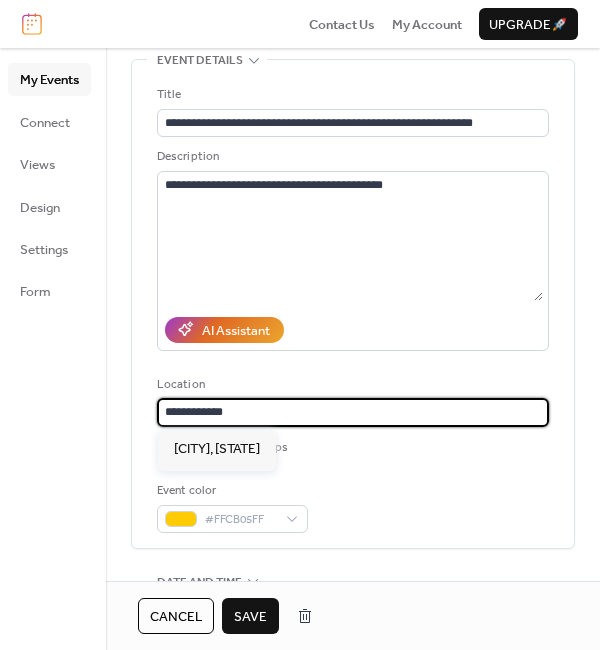 drag, startPoint x: 256, startPoint y: 407, endPoint x: -113, endPoint y: 364, distance: 371.49698 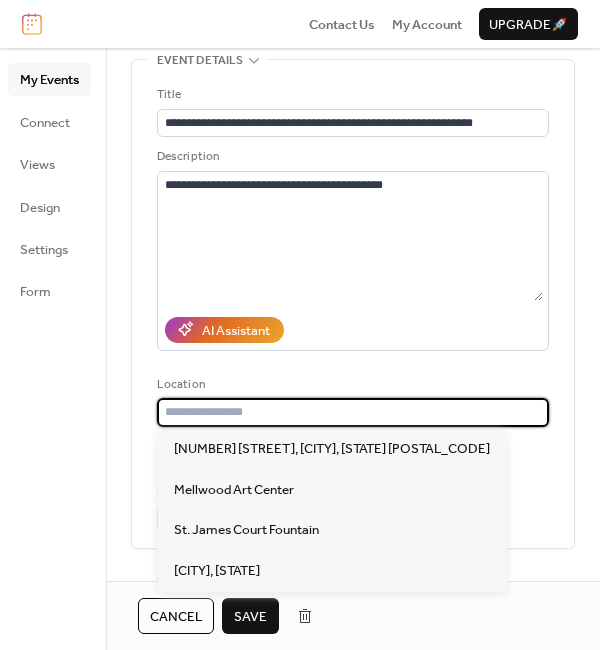 scroll, scrollTop: 300, scrollLeft: 0, axis: vertical 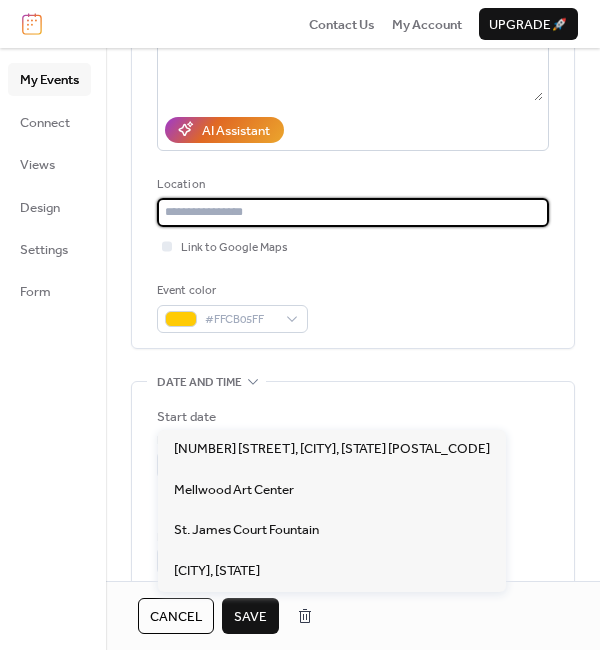 type 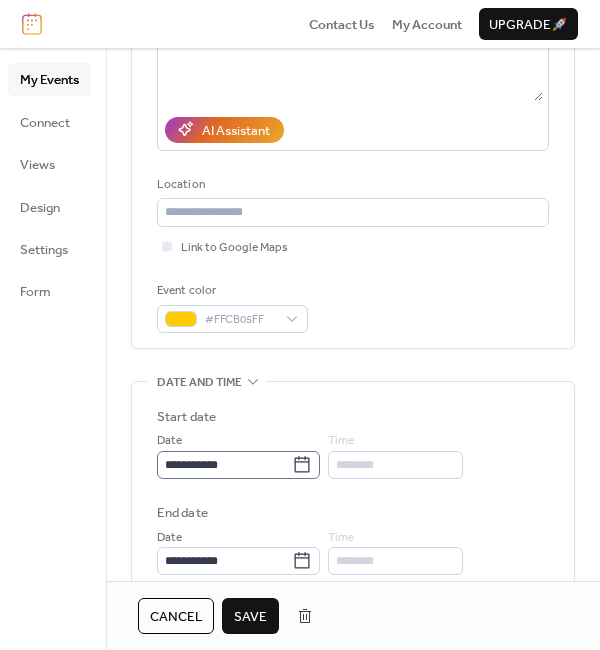 click 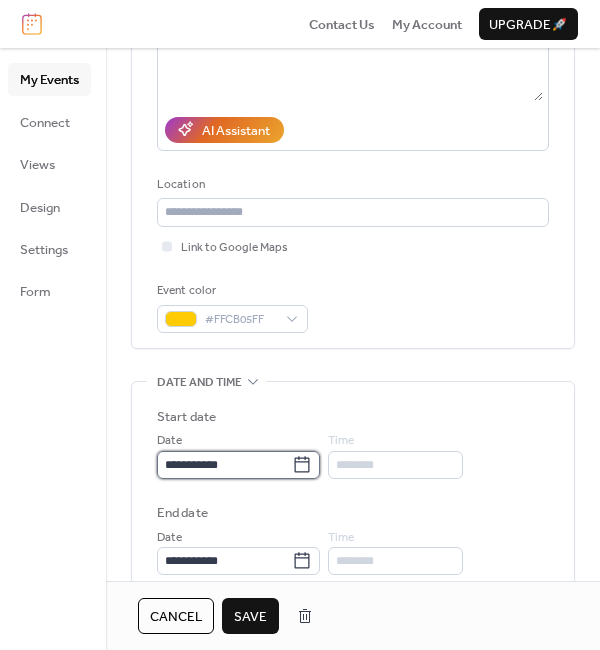 click on "**********" at bounding box center (224, 465) 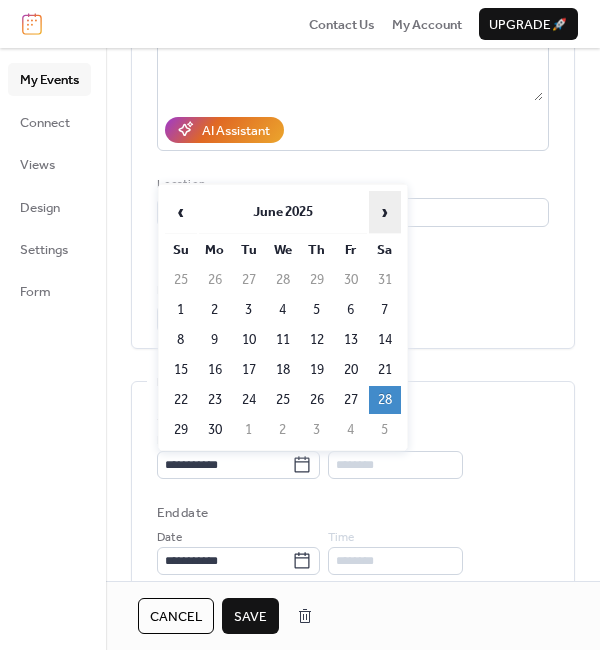 click on "›" at bounding box center (385, 212) 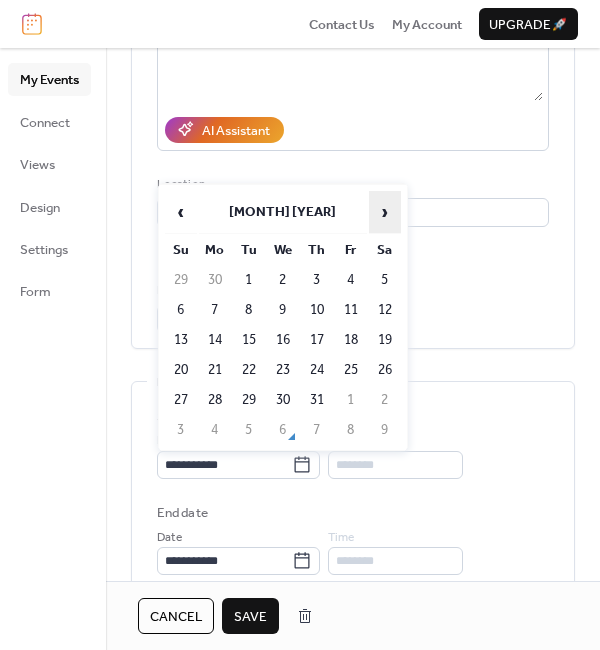 click on "›" at bounding box center [385, 212] 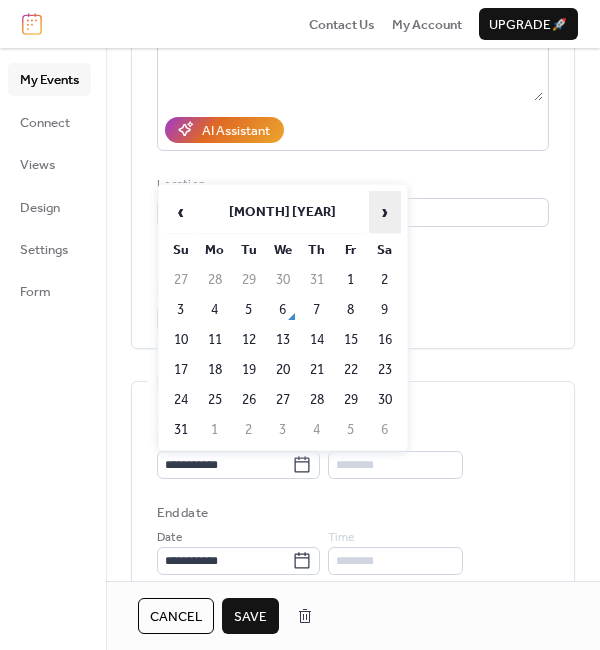 click on "›" at bounding box center (385, 212) 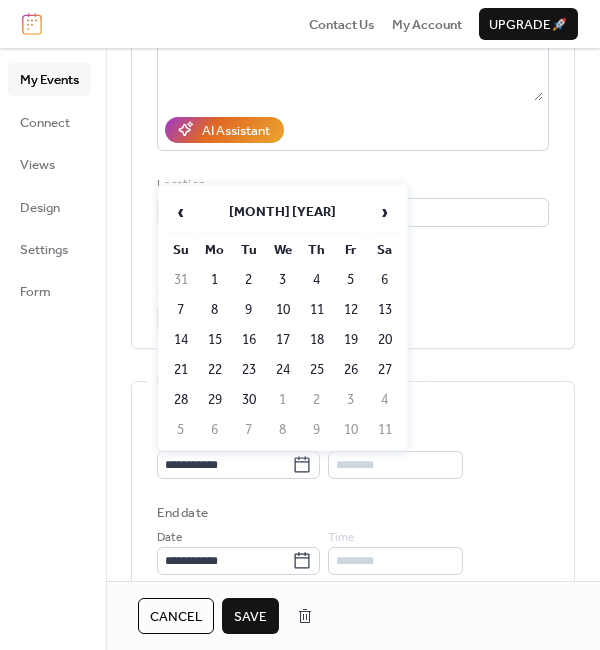 click on "3" at bounding box center (283, 280) 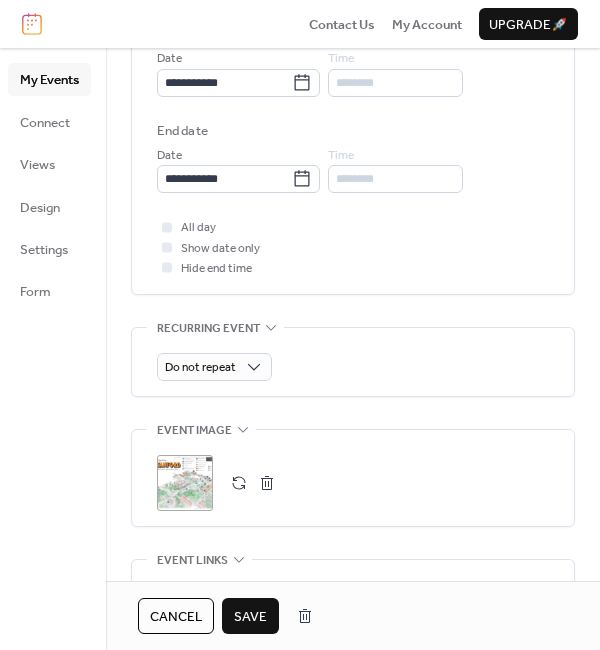 scroll, scrollTop: 700, scrollLeft: 0, axis: vertical 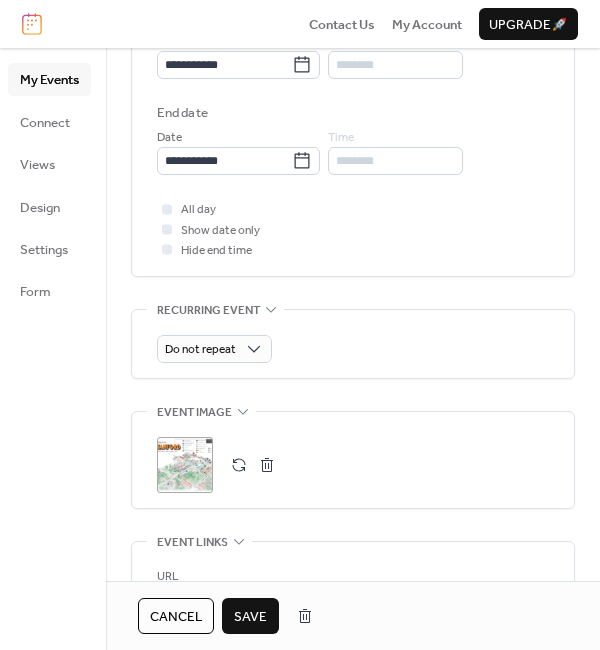 click at bounding box center (267, 465) 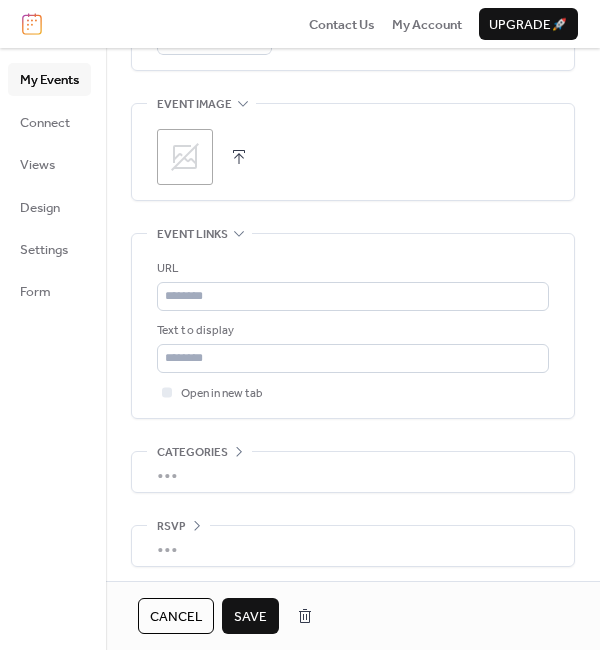 scroll, scrollTop: 1011, scrollLeft: 0, axis: vertical 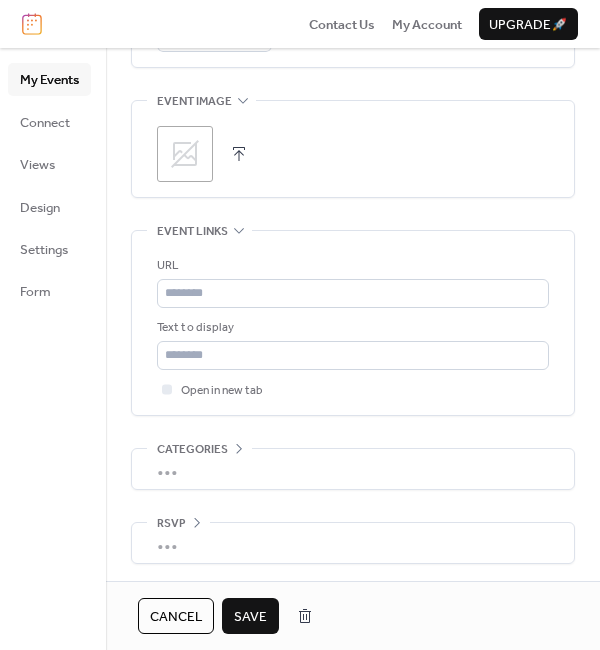 click on "Save" at bounding box center [250, 617] 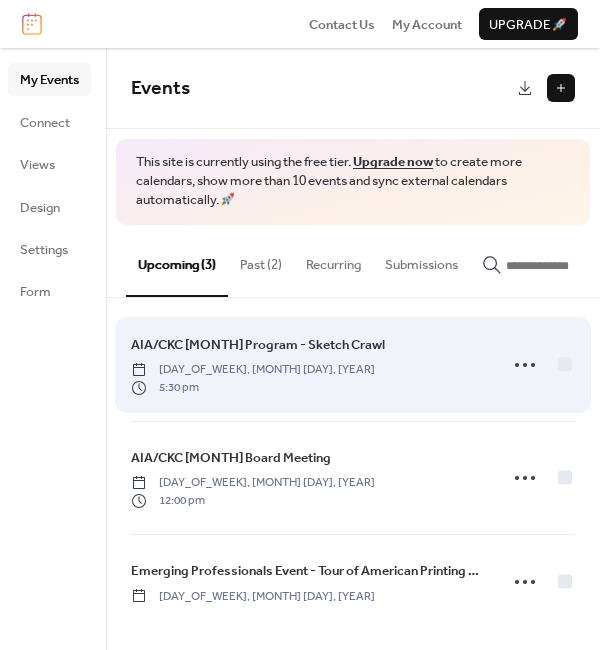 scroll, scrollTop: 0, scrollLeft: 0, axis: both 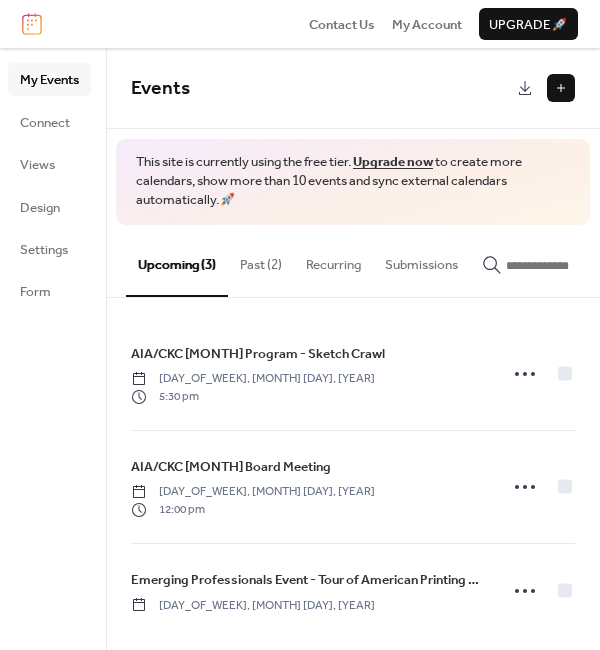 click on "Past (2)" at bounding box center [261, 260] 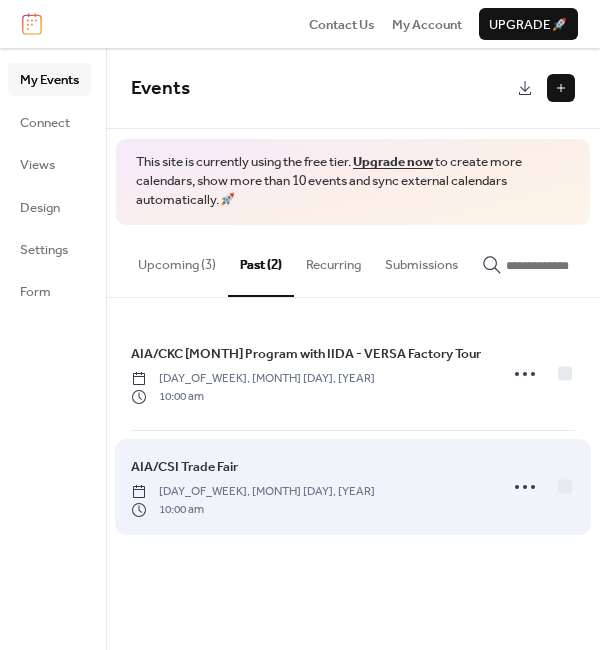 click on "[DAY_OF_WEEK], [MONTH] [DAY], [YEAR]" at bounding box center [253, 492] 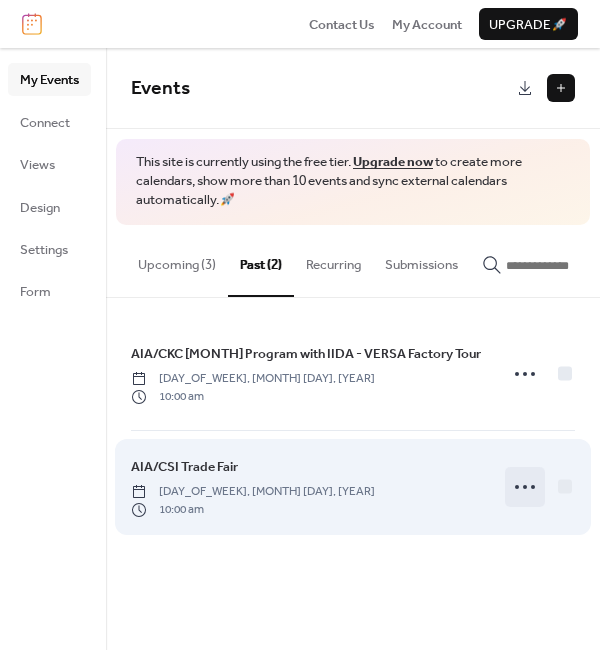 click 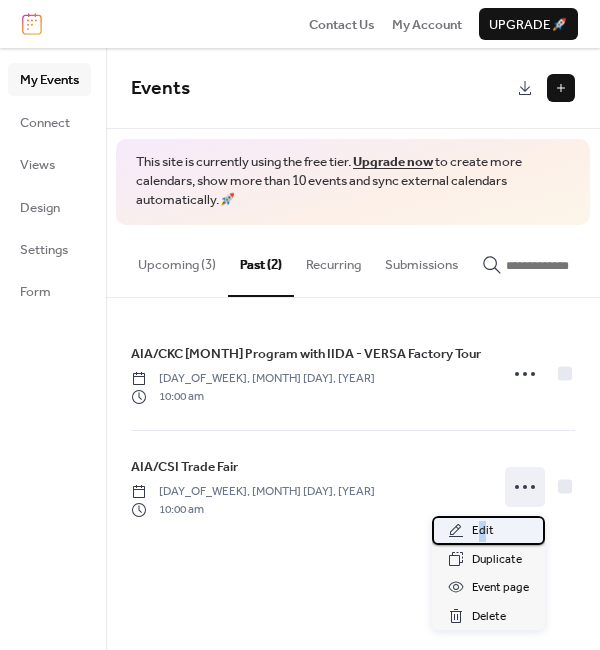 click on "Edit" at bounding box center [483, 531] 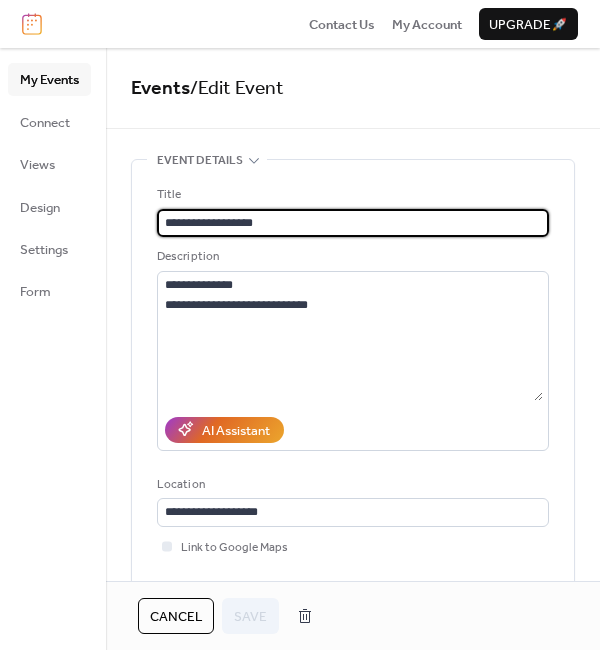 click on "**********" at bounding box center (353, 223) 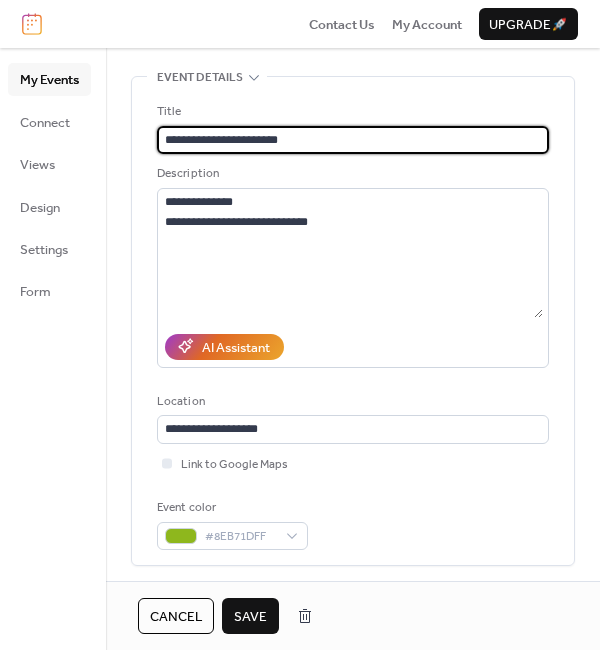 scroll, scrollTop: 100, scrollLeft: 0, axis: vertical 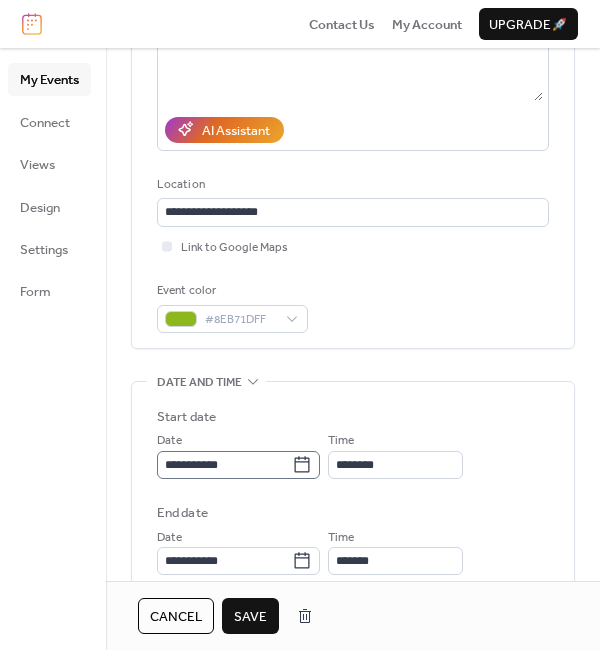 type on "**********" 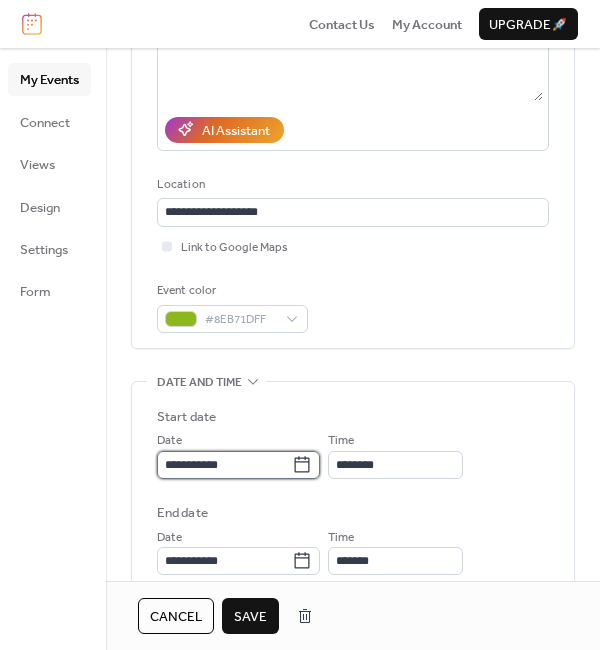 click on "**********" at bounding box center (224, 465) 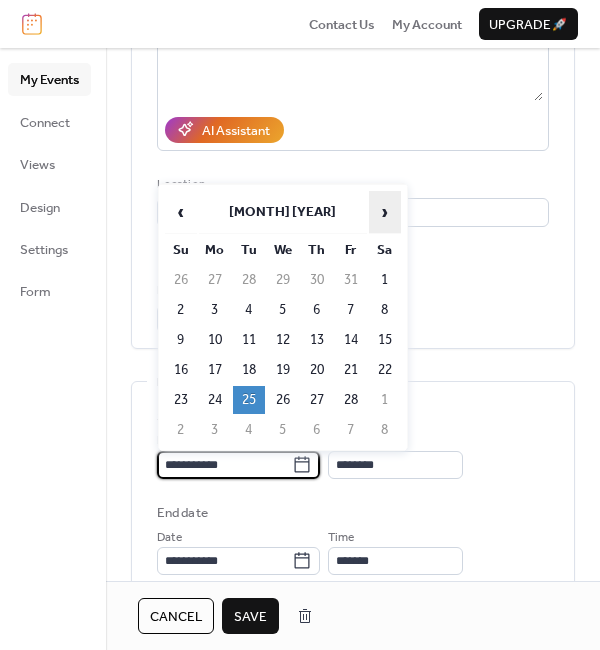 click on "›" at bounding box center [385, 212] 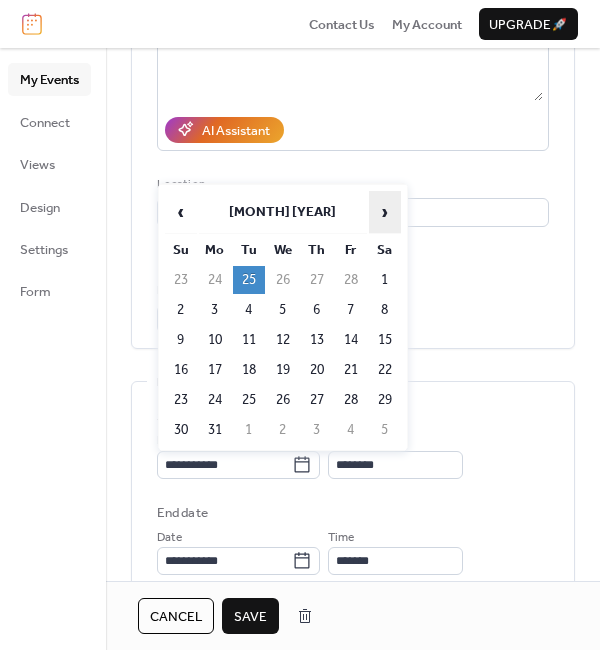 click on "›" at bounding box center [385, 212] 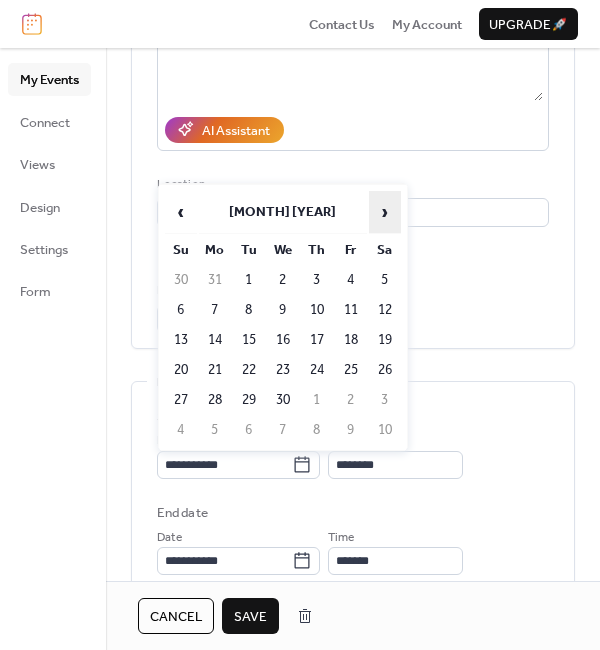 click on "›" at bounding box center (385, 212) 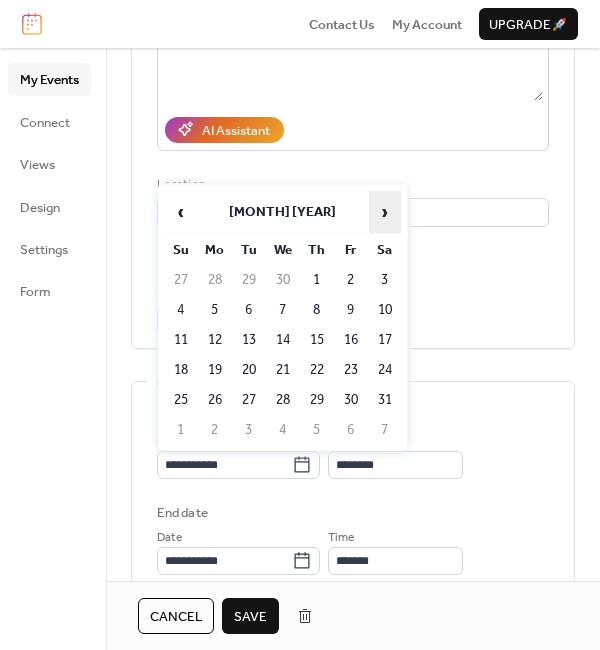 click on "›" at bounding box center [385, 212] 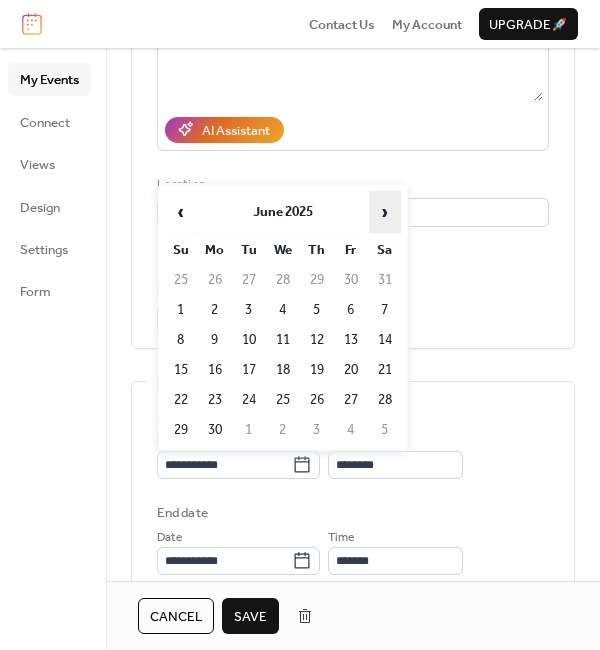 click on "›" at bounding box center [385, 212] 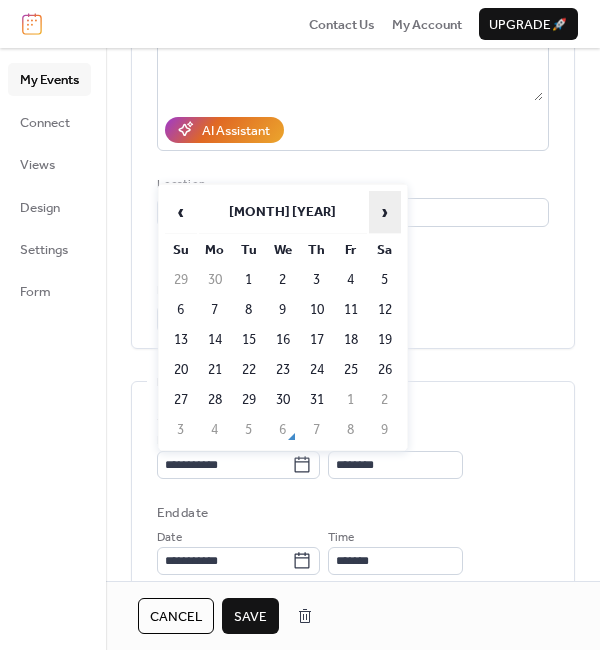 click on "›" at bounding box center [385, 212] 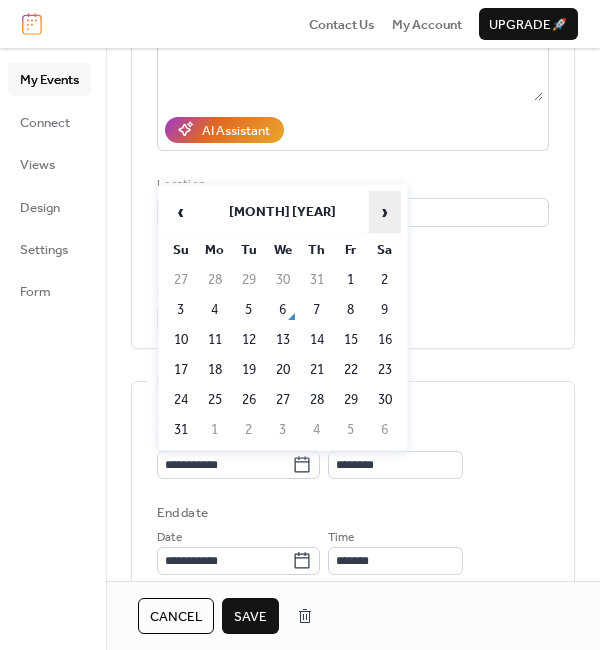 click on "›" at bounding box center (385, 212) 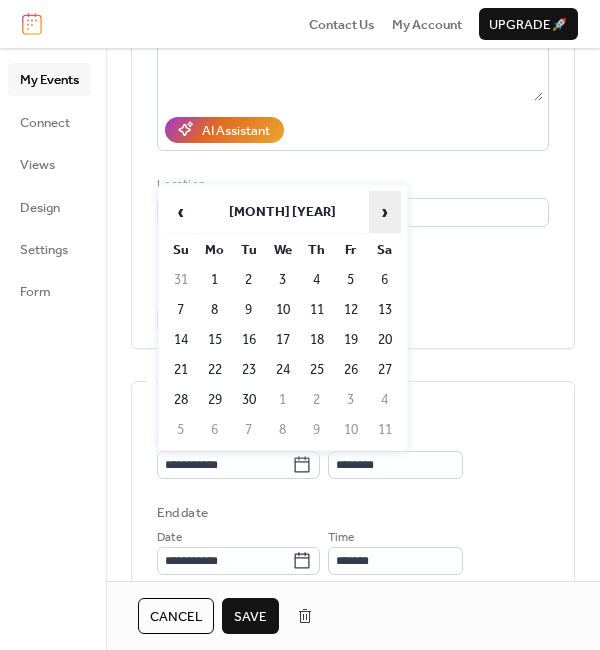 click on "›" at bounding box center (385, 212) 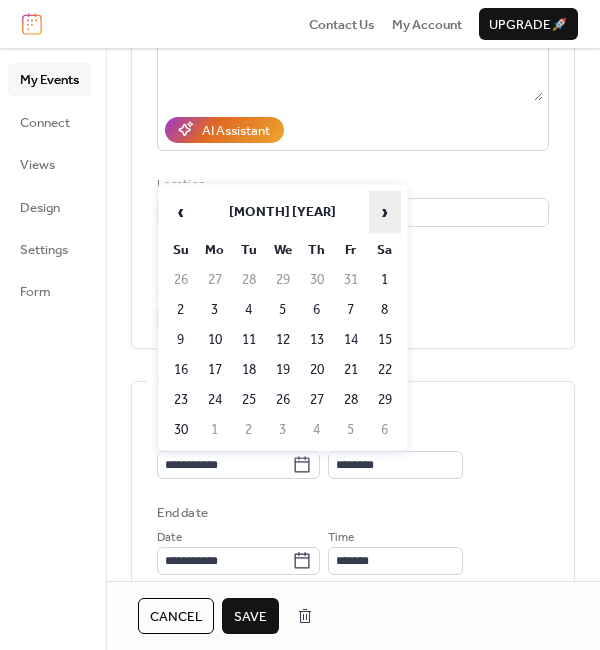 click on "›" at bounding box center (385, 212) 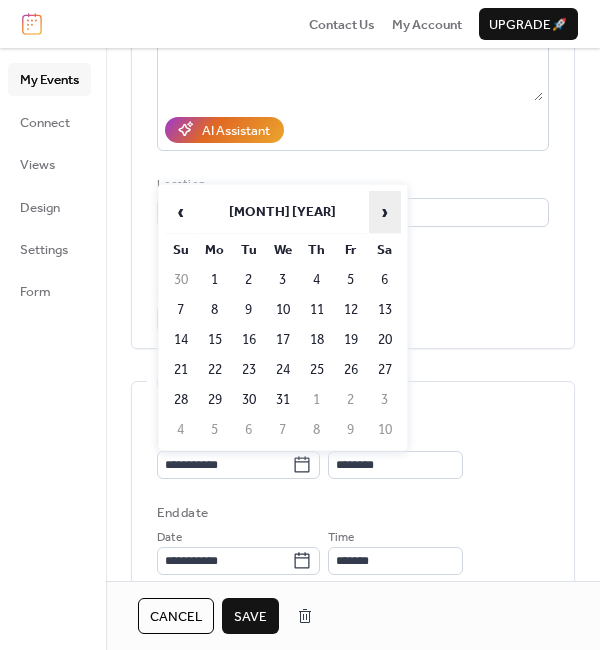 click on "›" at bounding box center [385, 212] 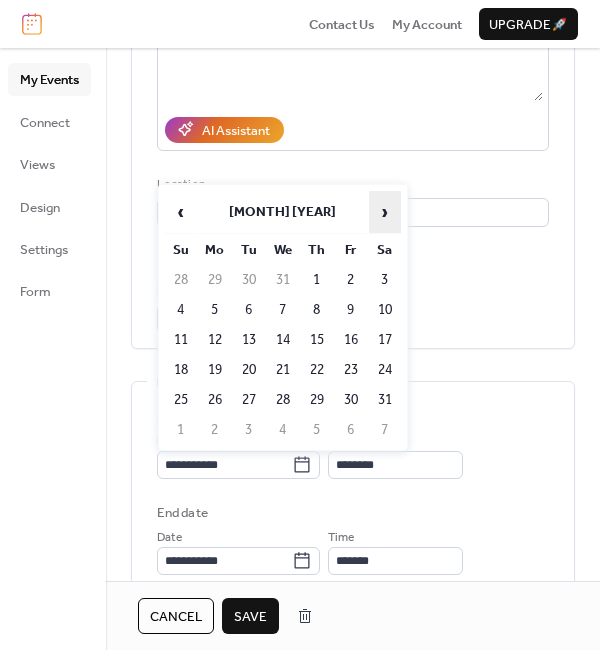 click on "›" at bounding box center (385, 212) 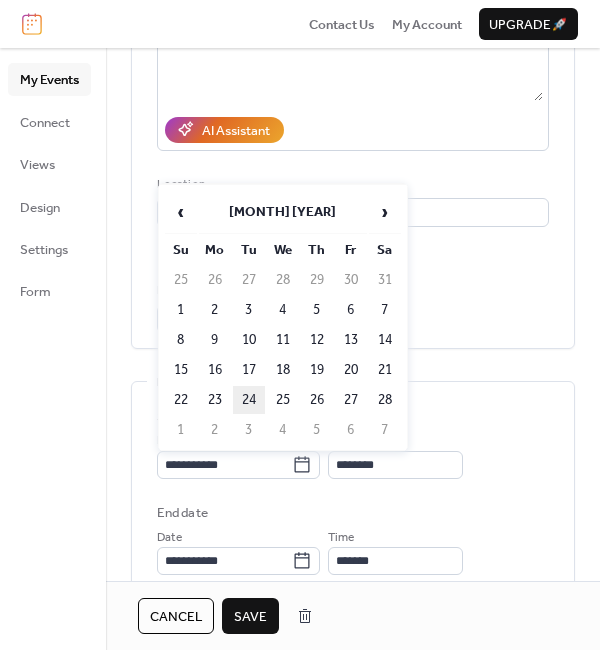 click on "24" at bounding box center [249, 400] 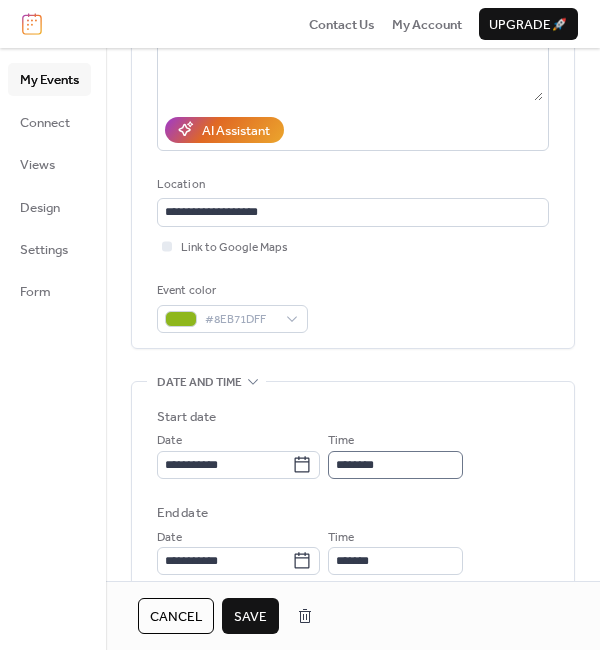 scroll, scrollTop: 0, scrollLeft: 0, axis: both 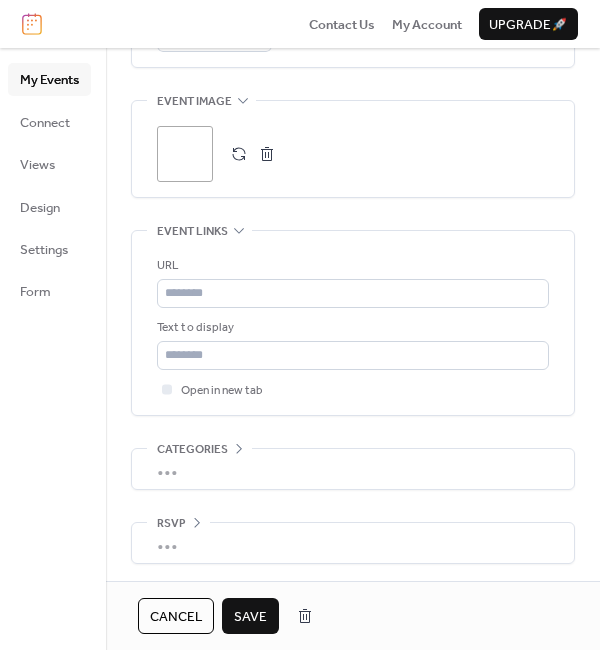 drag, startPoint x: 251, startPoint y: 618, endPoint x: 347, endPoint y: 472, distance: 174.73409 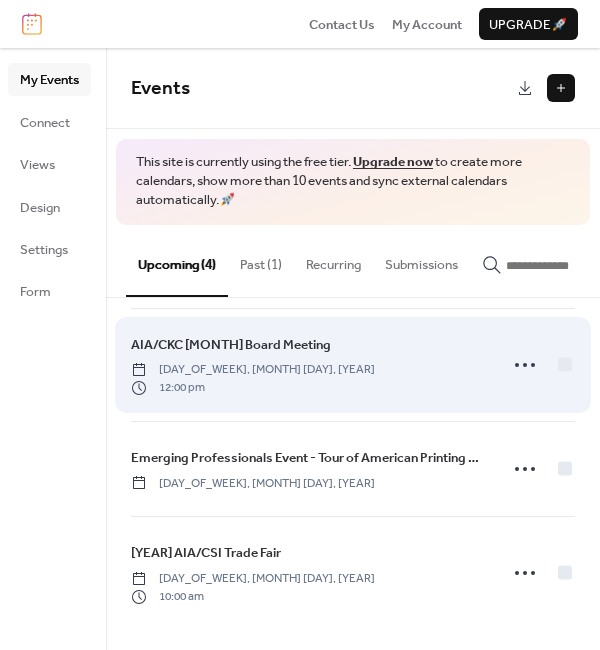 scroll, scrollTop: 0, scrollLeft: 0, axis: both 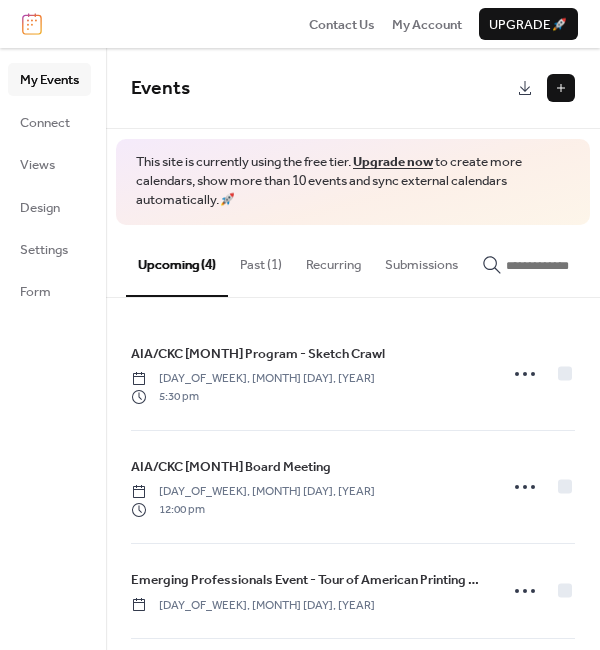 click on "Past (1)" at bounding box center (261, 260) 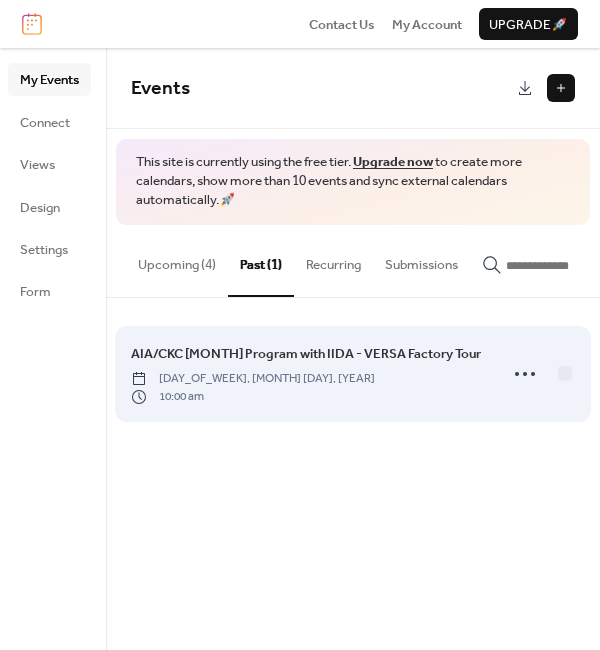 click on "AIA/CKC [MONTH] Program with IIDA - VERSA Factory Tour" at bounding box center (306, 354) 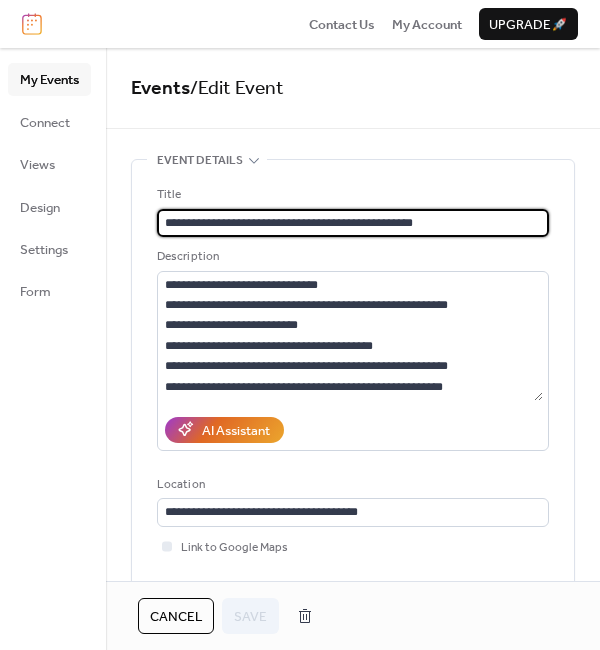 drag, startPoint x: 216, startPoint y: 221, endPoint x: 231, endPoint y: 221, distance: 15 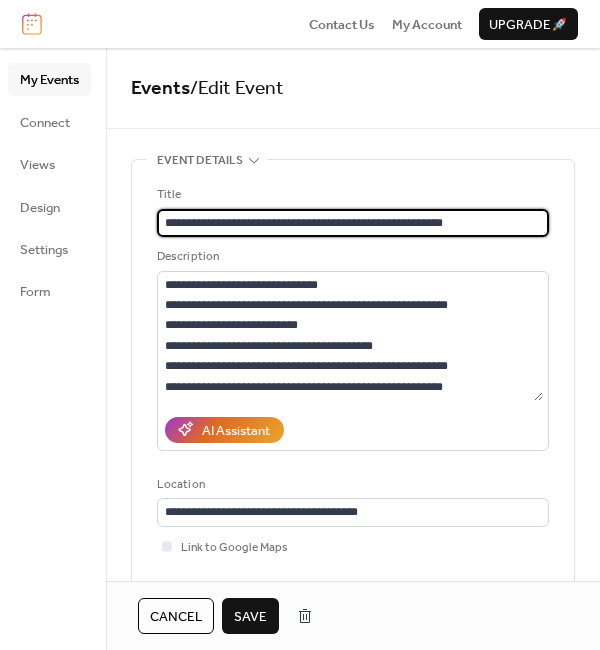 drag, startPoint x: 315, startPoint y: 226, endPoint x: 584, endPoint y: 222, distance: 269.02972 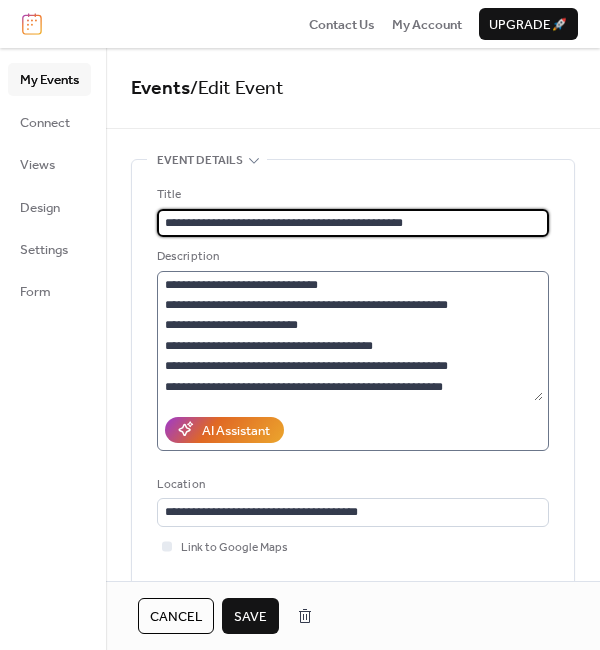 type on "**********" 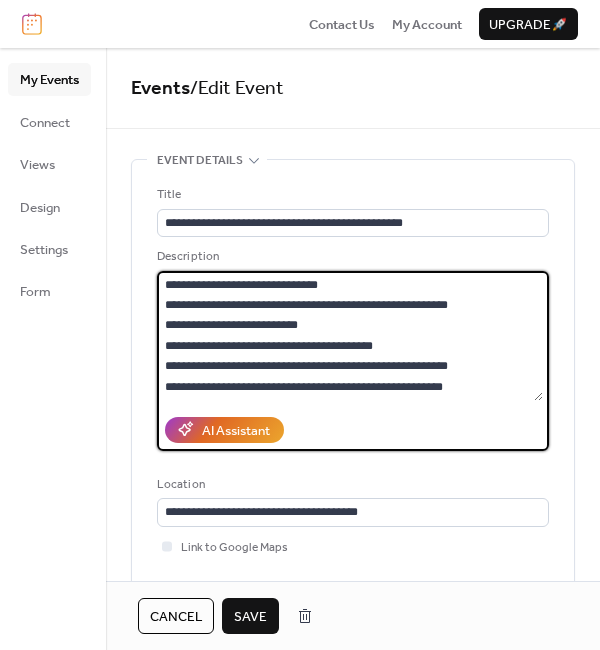 scroll, scrollTop: 81, scrollLeft: 0, axis: vertical 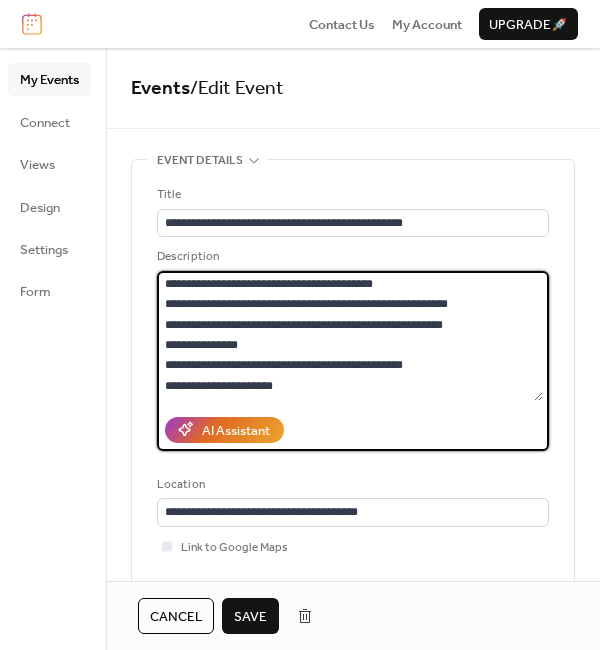 drag, startPoint x: 168, startPoint y: 282, endPoint x: 628, endPoint y: 489, distance: 504.42938 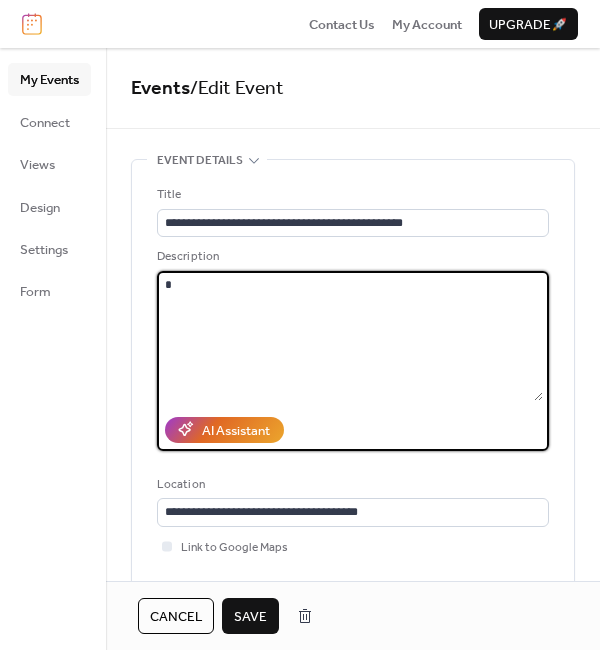 scroll, scrollTop: 0, scrollLeft: 0, axis: both 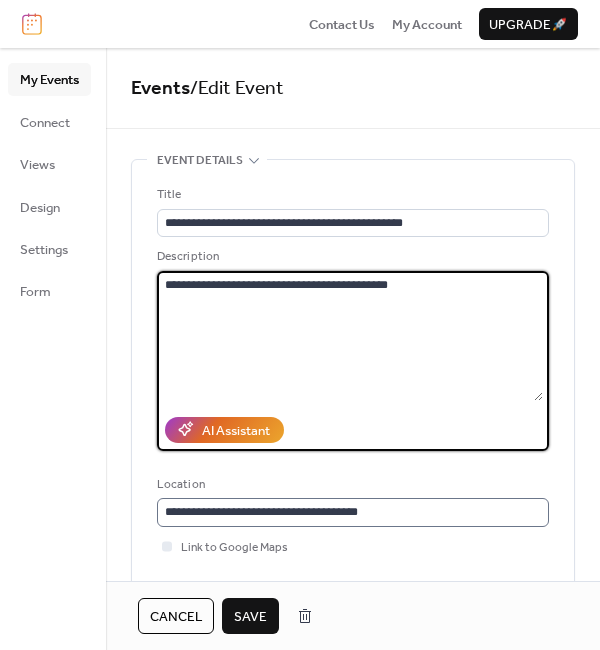 type on "**********" 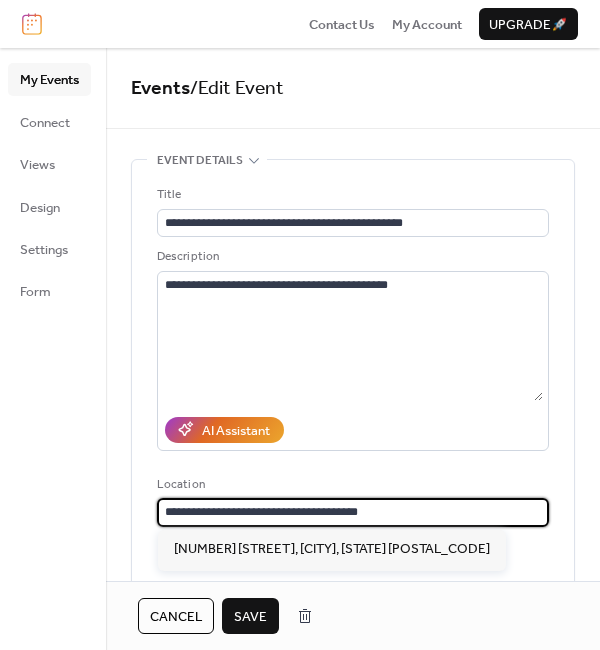 drag, startPoint x: 399, startPoint y: 517, endPoint x: 31, endPoint y: 510, distance: 368.06656 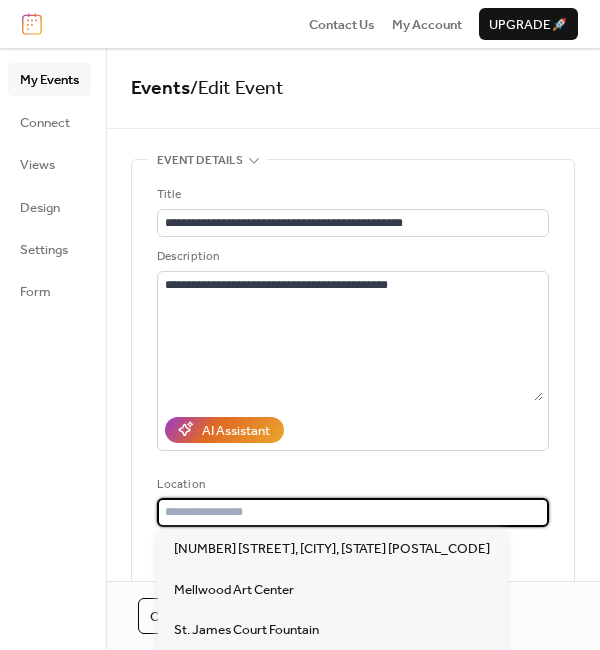 type 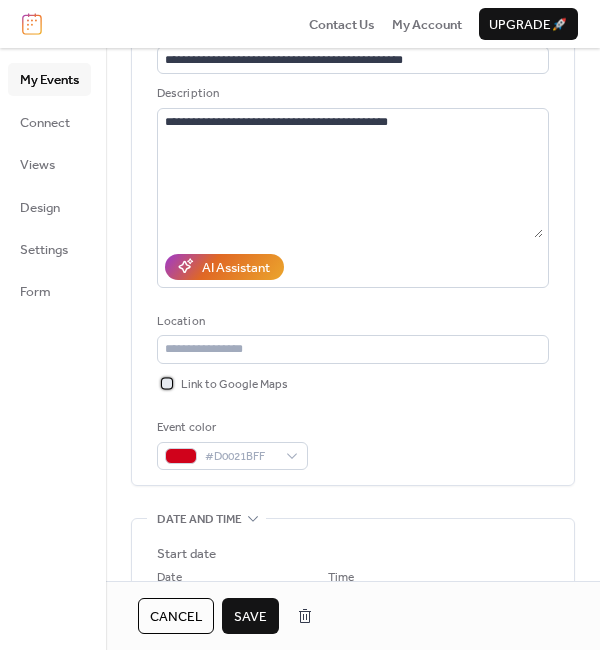 scroll, scrollTop: 300, scrollLeft: 0, axis: vertical 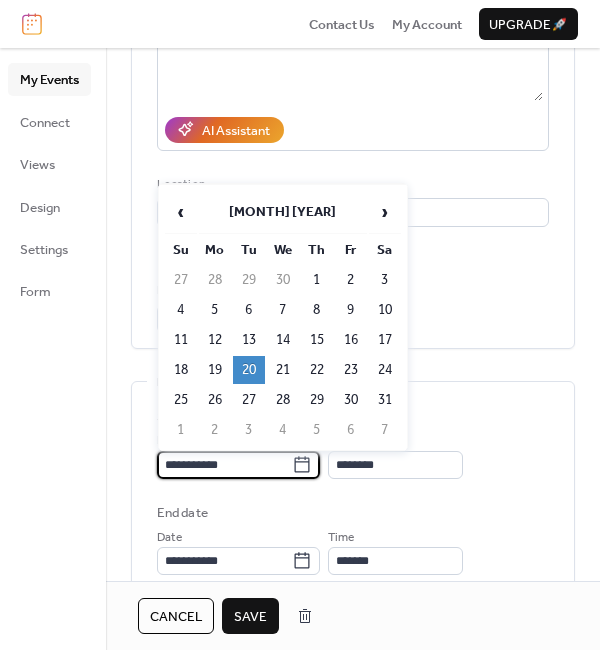 click on "**********" at bounding box center (224, 465) 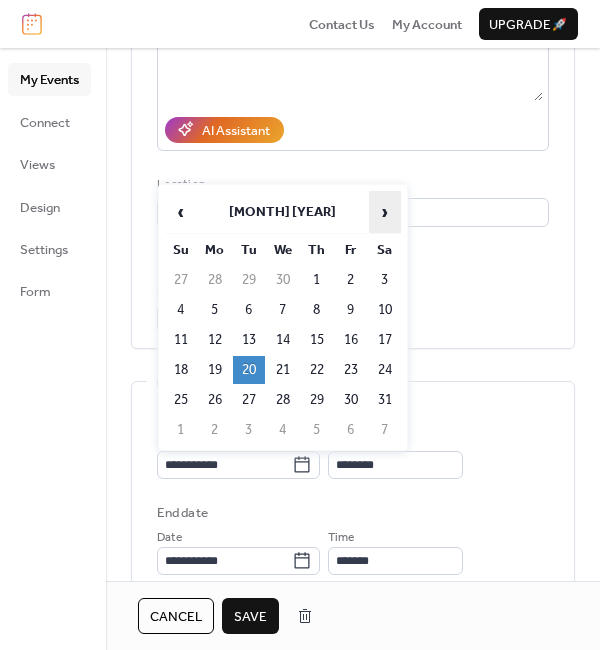 click on "›" at bounding box center (385, 212) 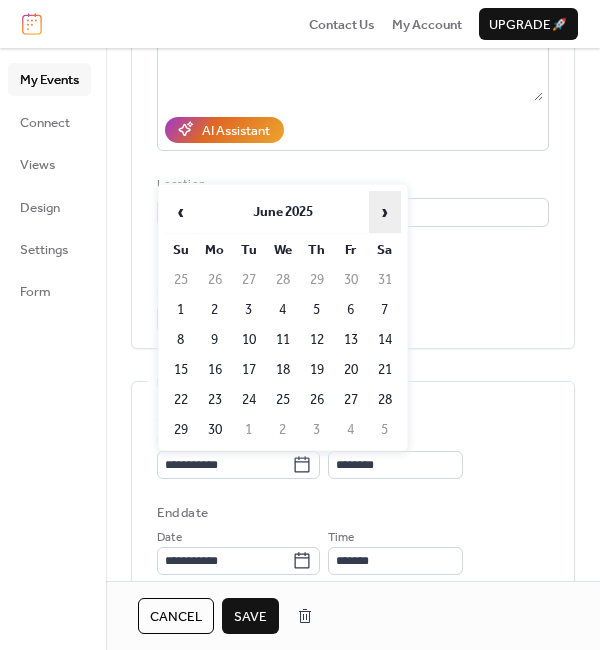 click on "›" at bounding box center (385, 212) 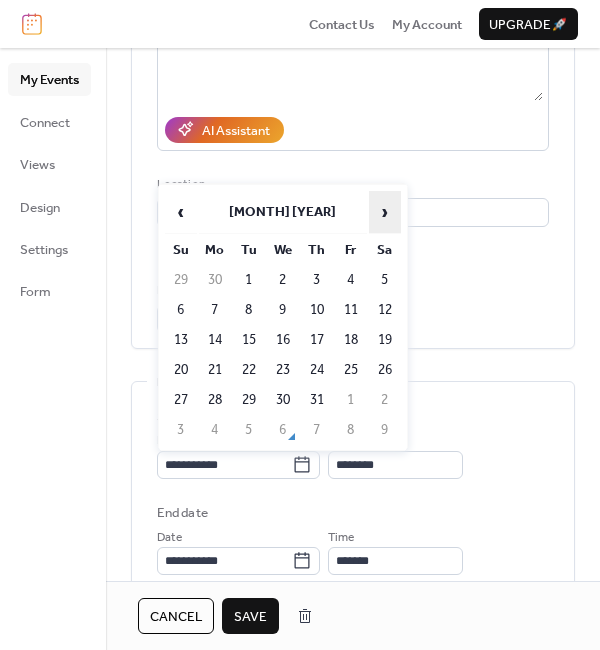 click on "›" at bounding box center (385, 212) 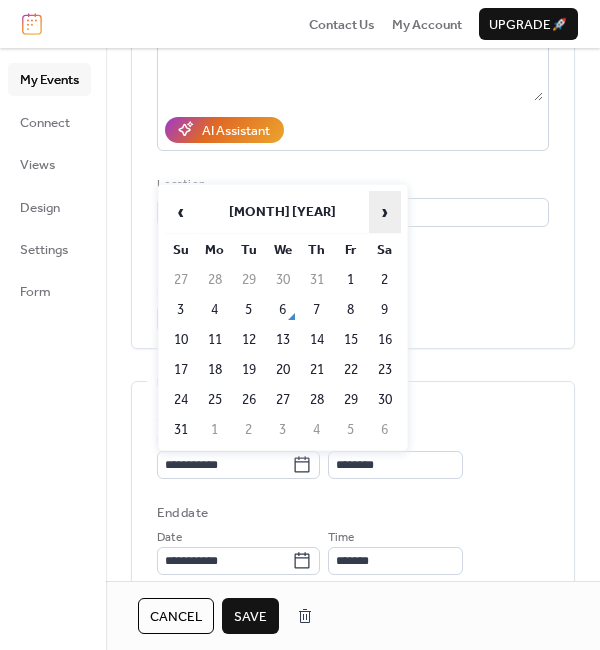 click on "›" at bounding box center (385, 212) 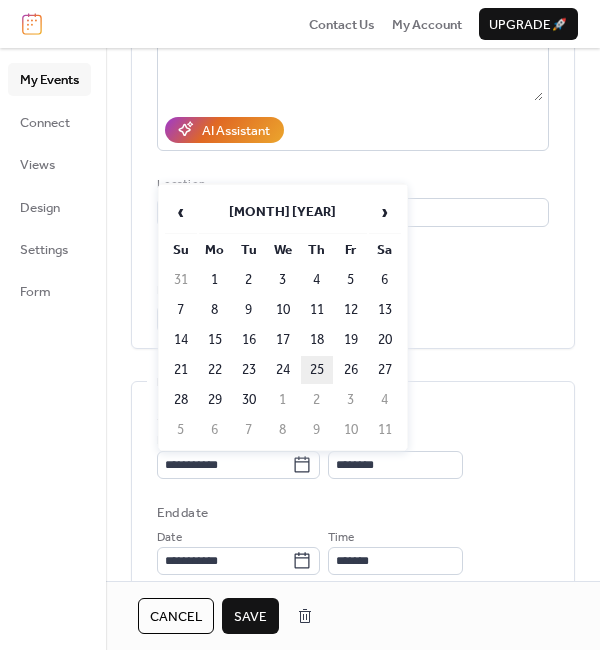 click on "25" at bounding box center (317, 370) 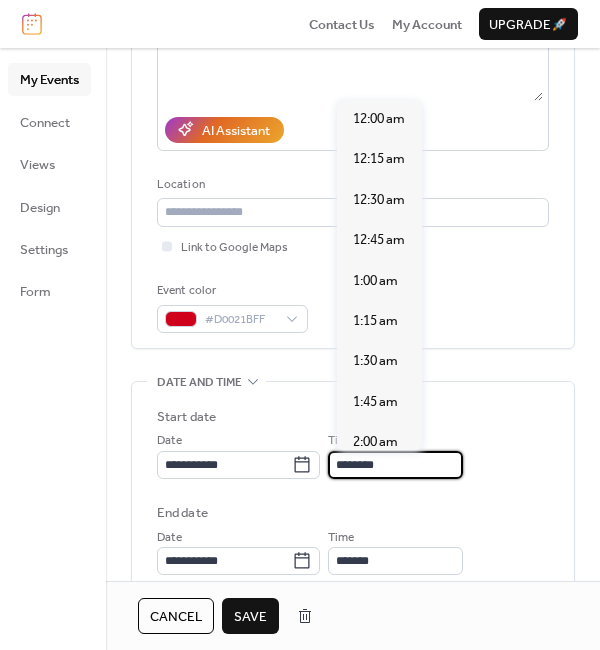 click on "********" at bounding box center (395, 465) 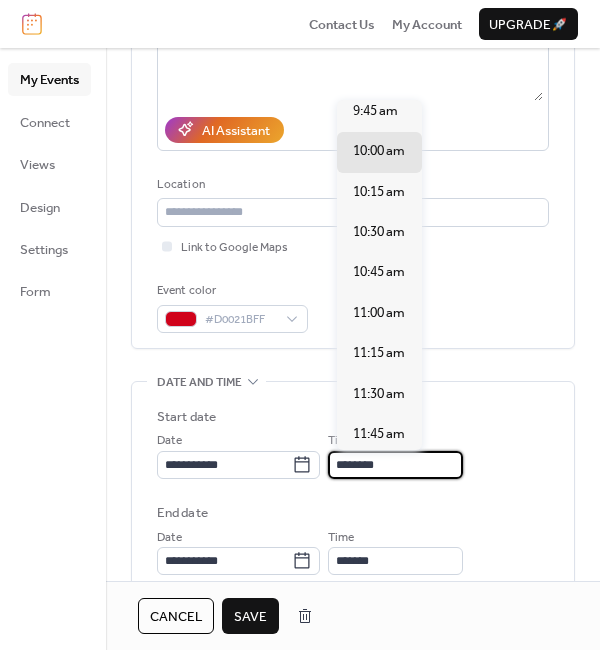 click on "**********" at bounding box center (353, 491) 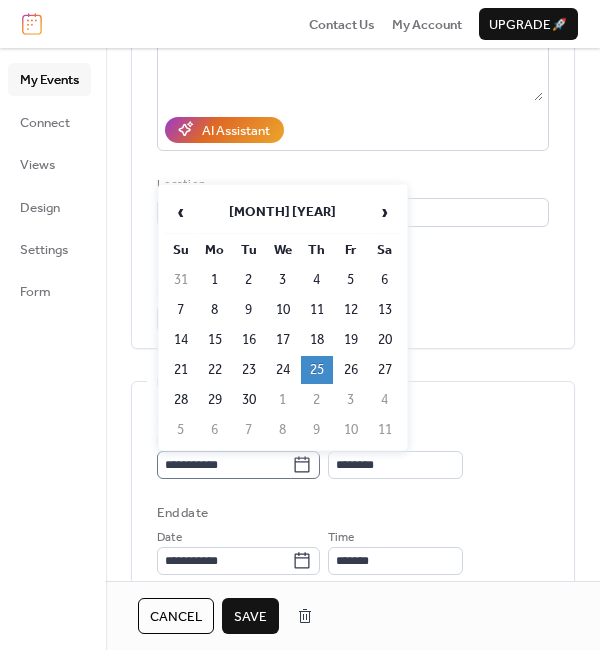click 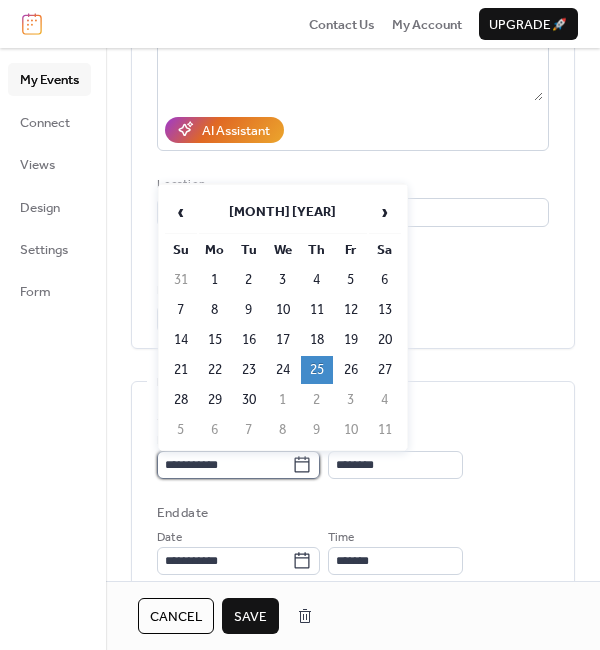 click on "**********" at bounding box center (224, 465) 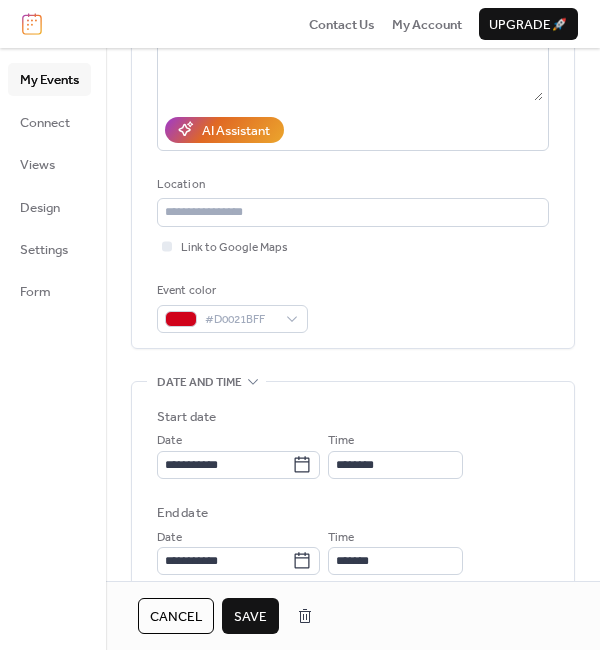 click on "**********" at bounding box center [353, 491] 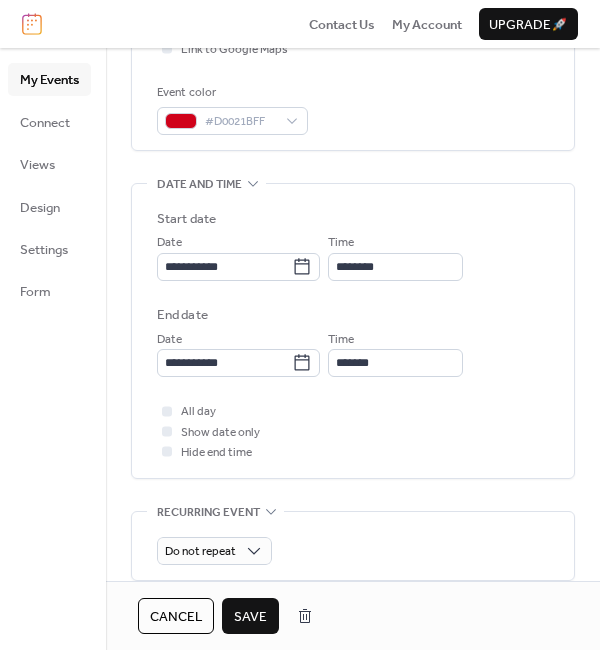 scroll, scrollTop: 500, scrollLeft: 0, axis: vertical 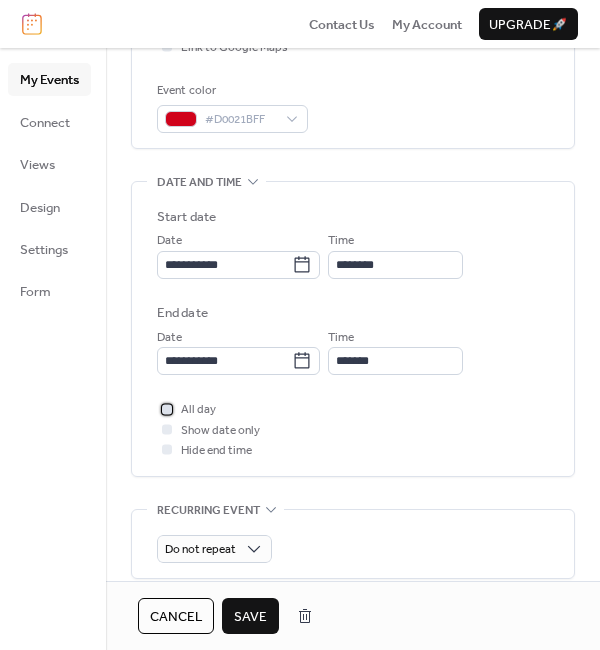 click at bounding box center [167, 409] 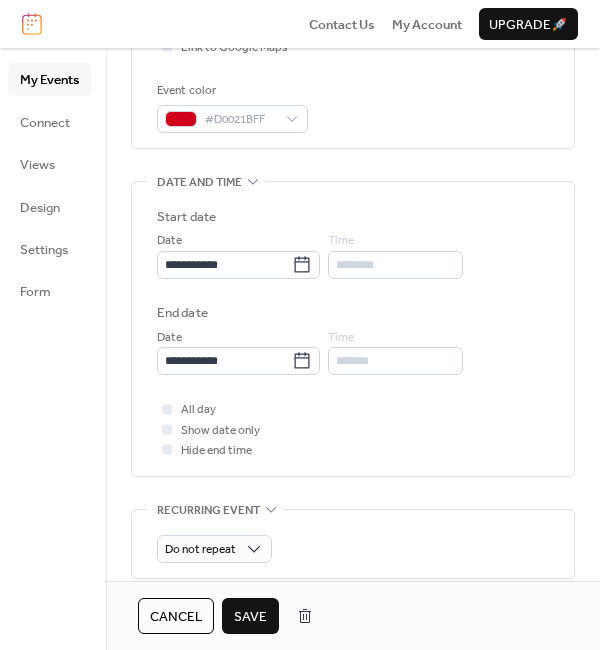 click on "All day Show date only Hide end time" at bounding box center [353, 429] 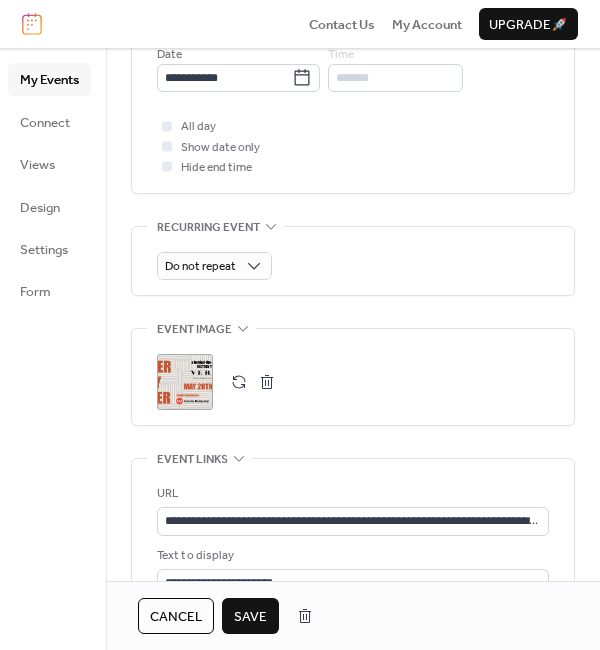 scroll, scrollTop: 800, scrollLeft: 0, axis: vertical 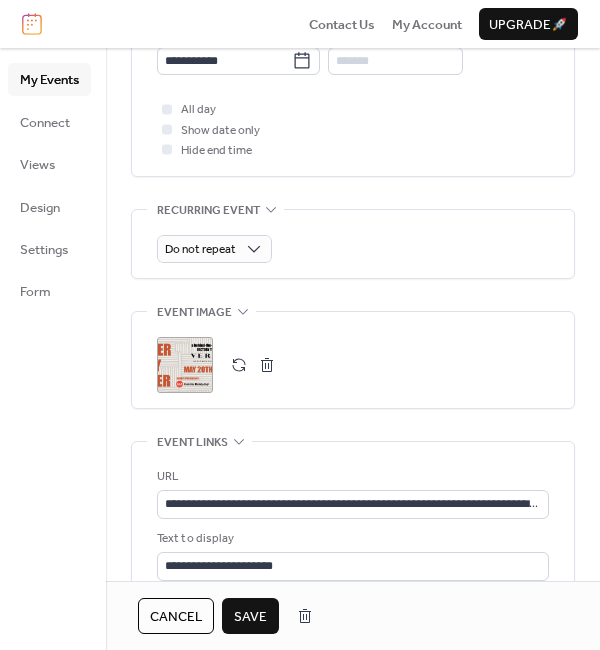click at bounding box center (267, 365) 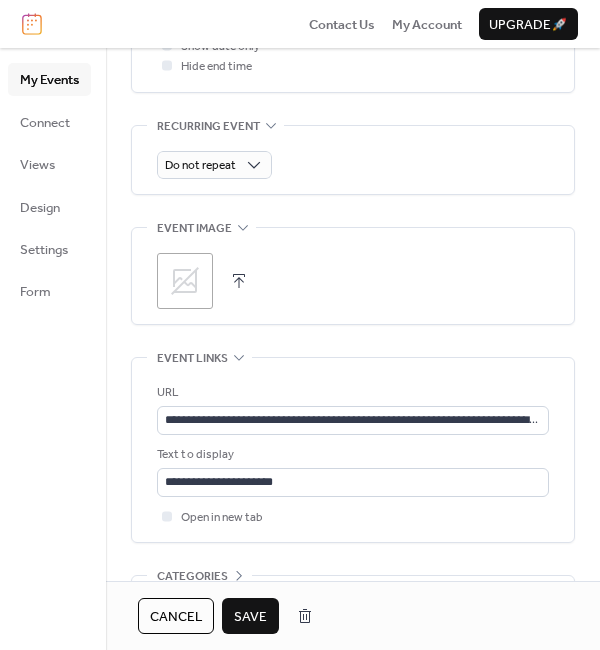 scroll, scrollTop: 900, scrollLeft: 0, axis: vertical 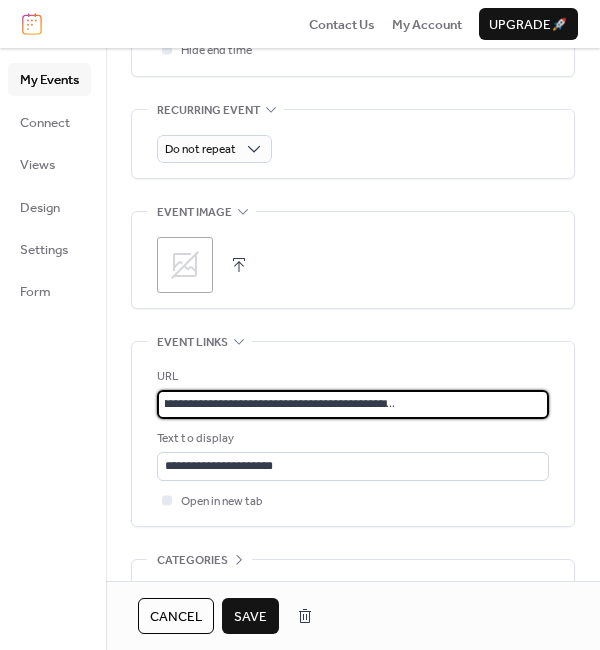 drag, startPoint x: 164, startPoint y: 401, endPoint x: 932, endPoint y: 427, distance: 768.44 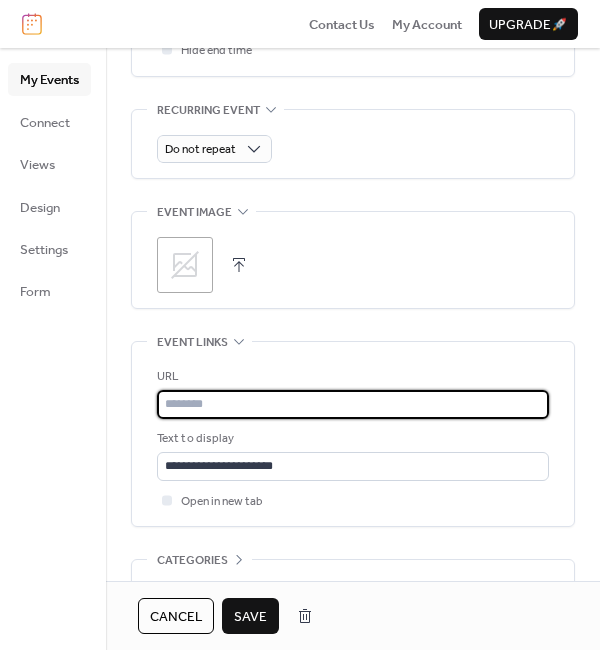 scroll, scrollTop: 0, scrollLeft: 0, axis: both 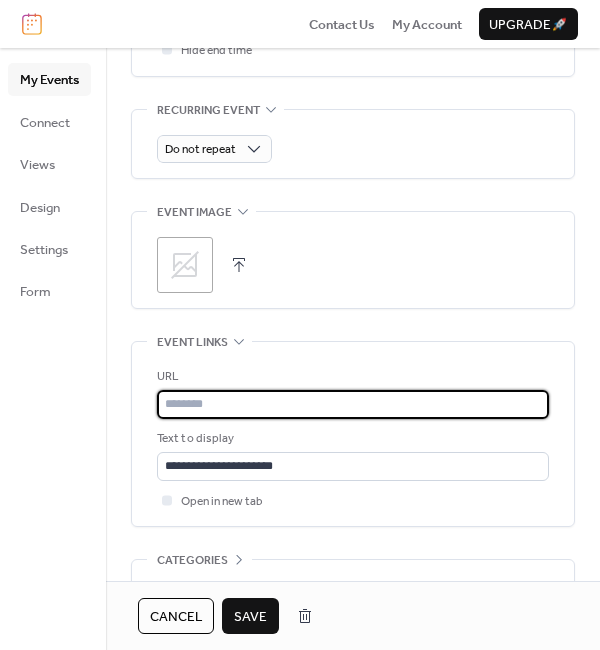 type 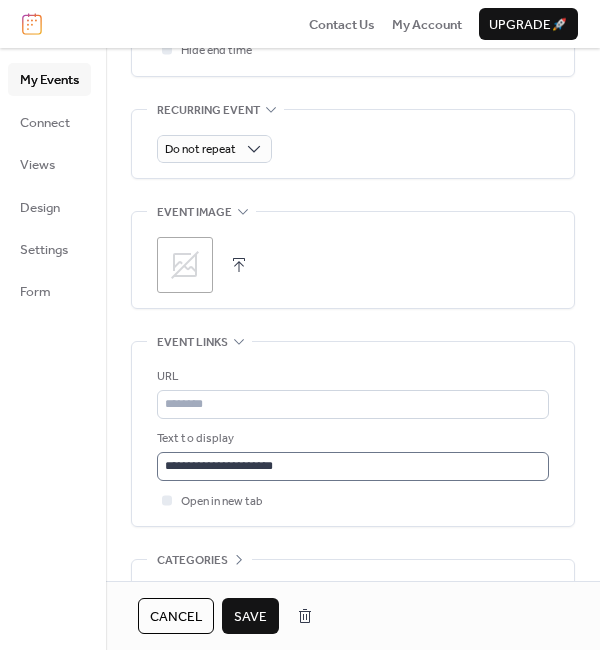 scroll, scrollTop: 1011, scrollLeft: 0, axis: vertical 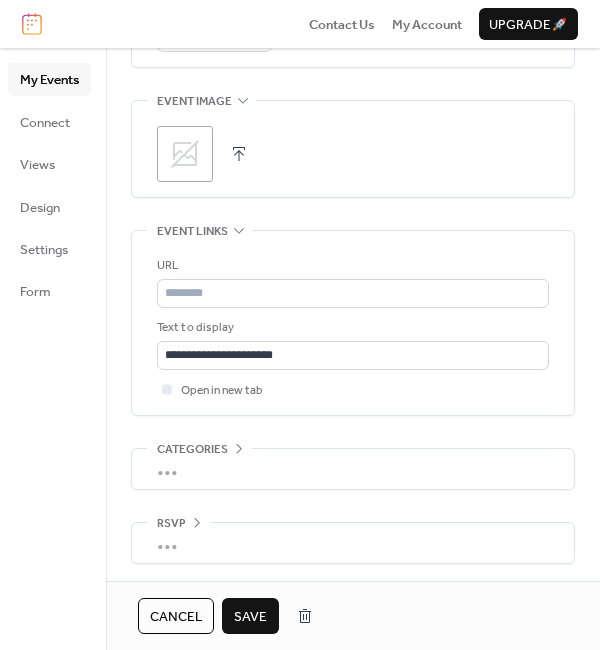 click on "Save" at bounding box center [250, 617] 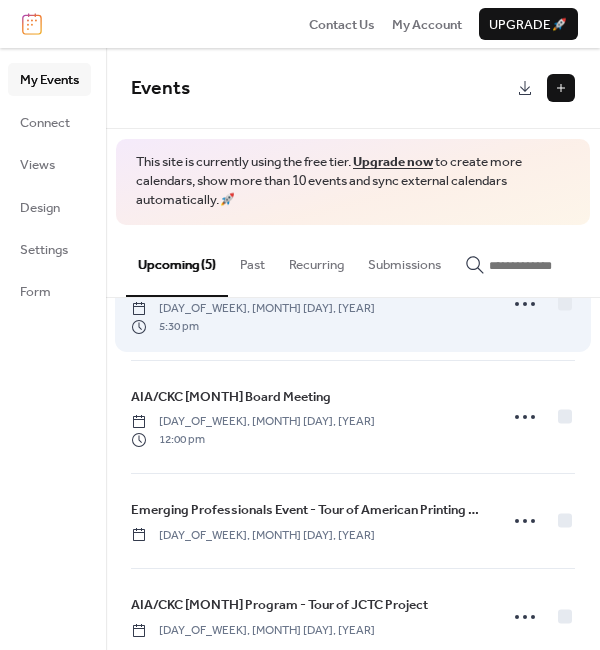 scroll, scrollTop: 0, scrollLeft: 0, axis: both 